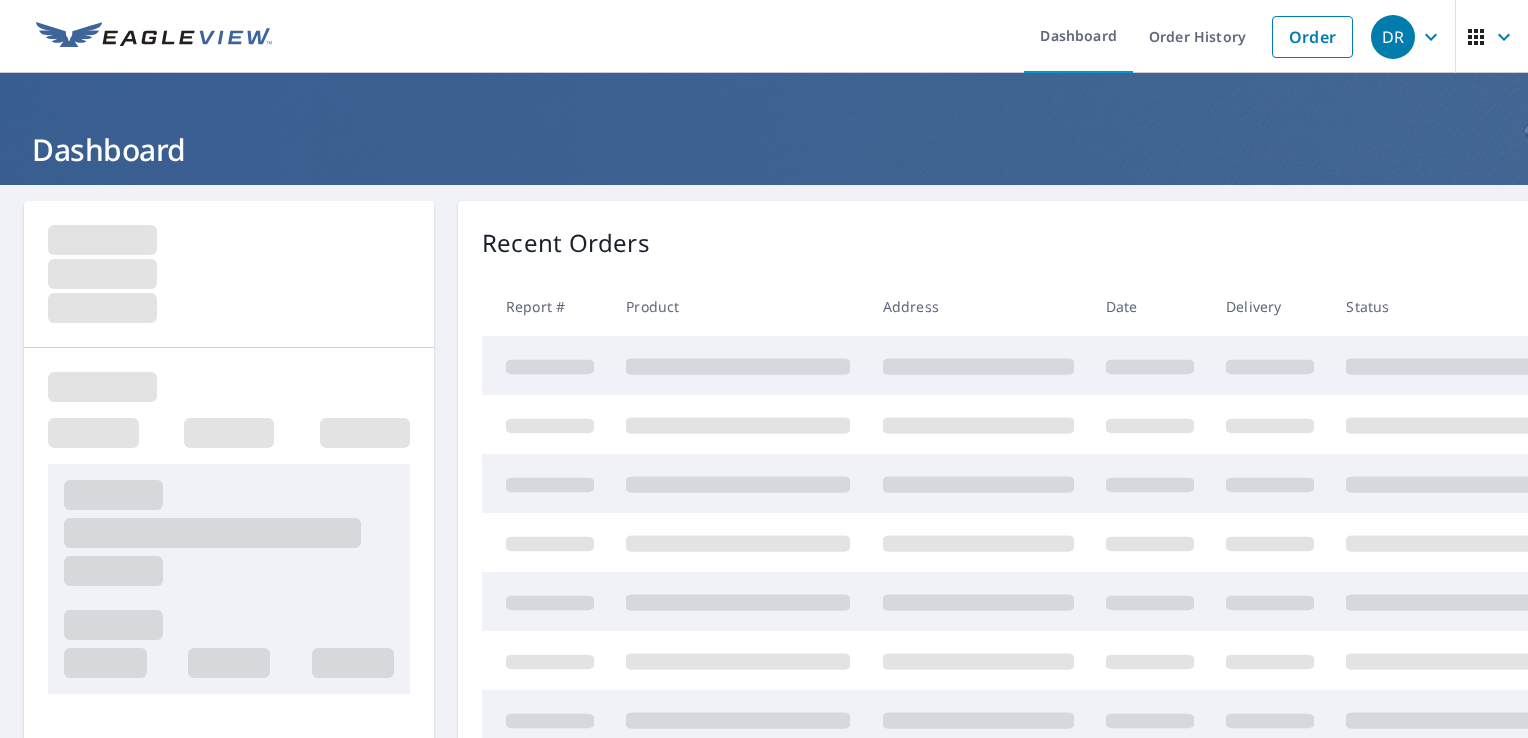 scroll, scrollTop: 0, scrollLeft: 0, axis: both 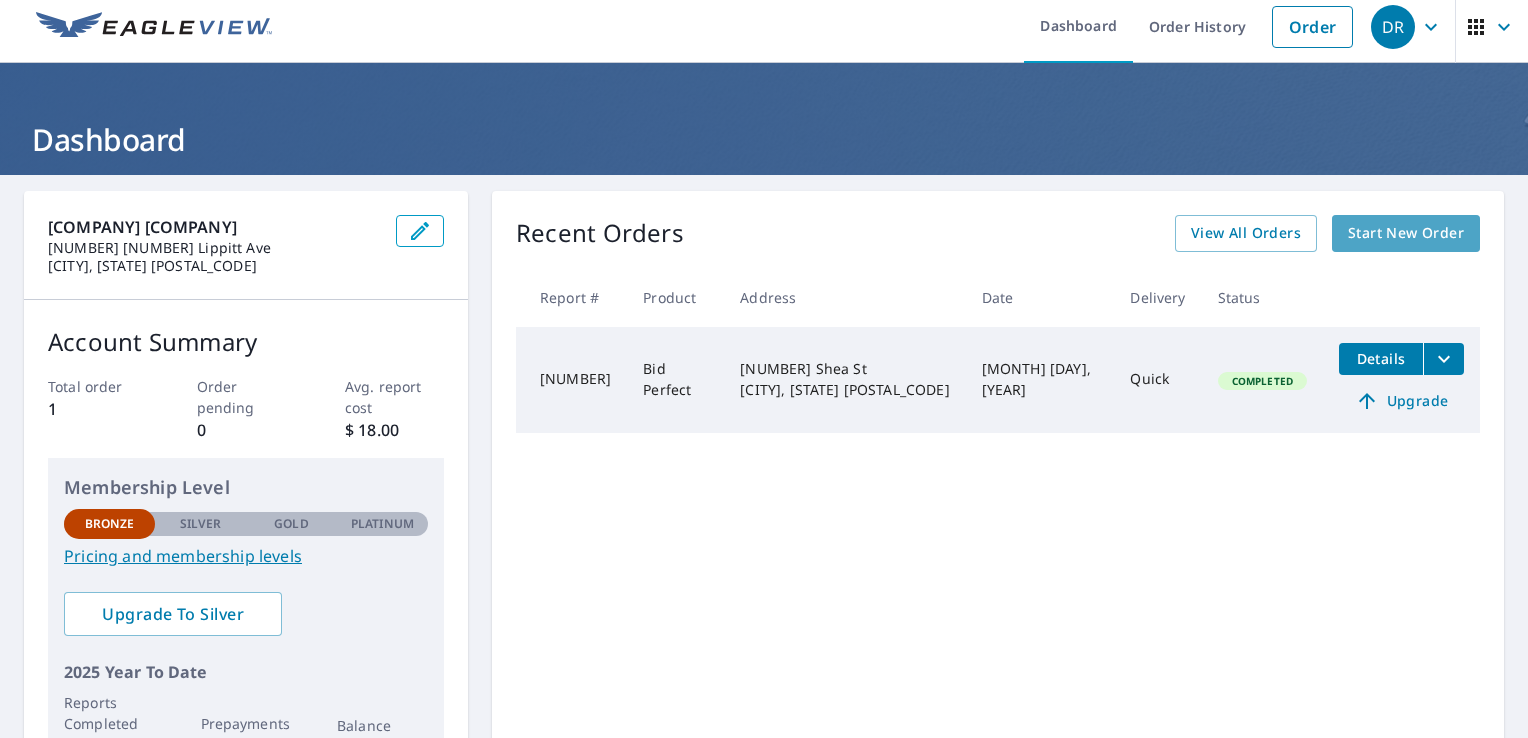 click on "Start New Order" at bounding box center [1406, 233] 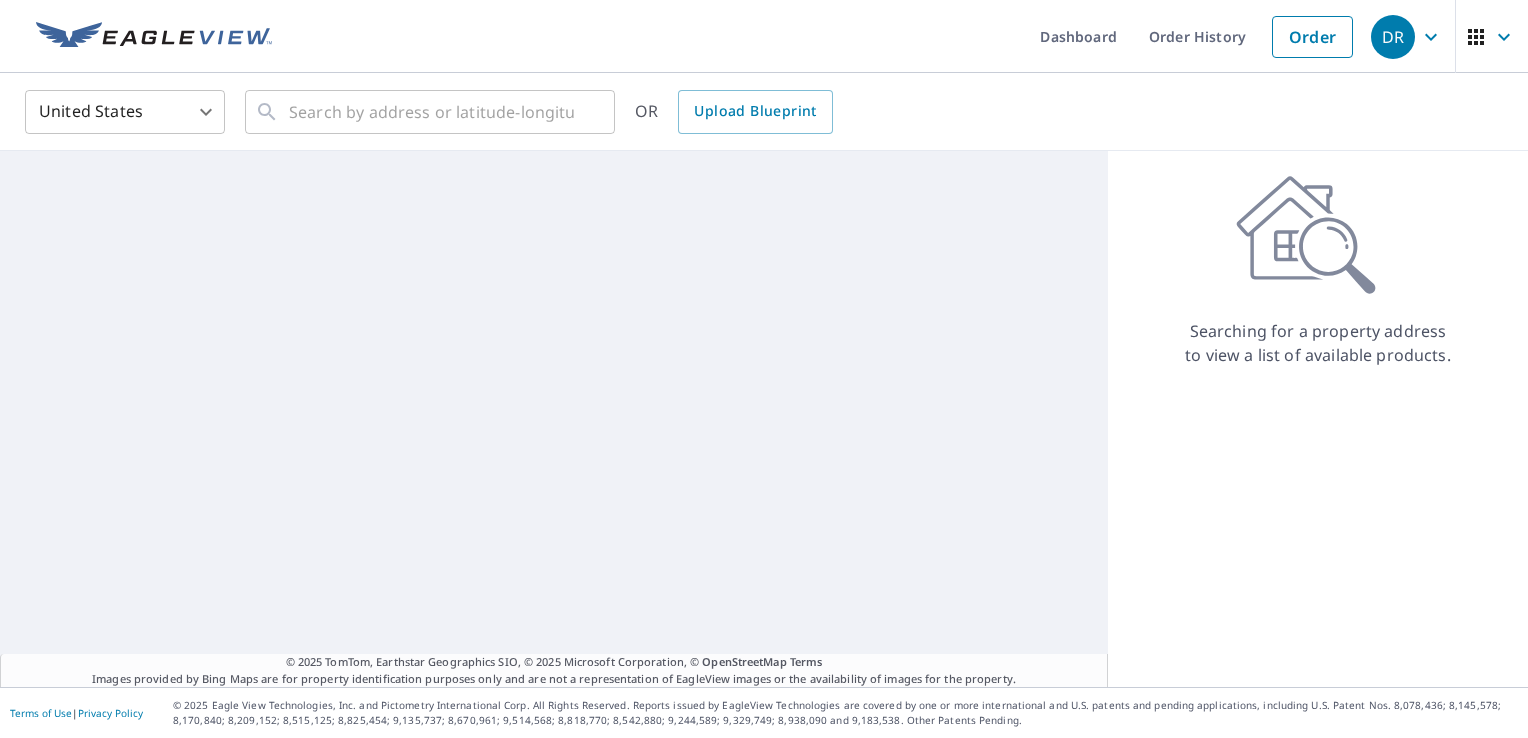 scroll, scrollTop: 0, scrollLeft: 0, axis: both 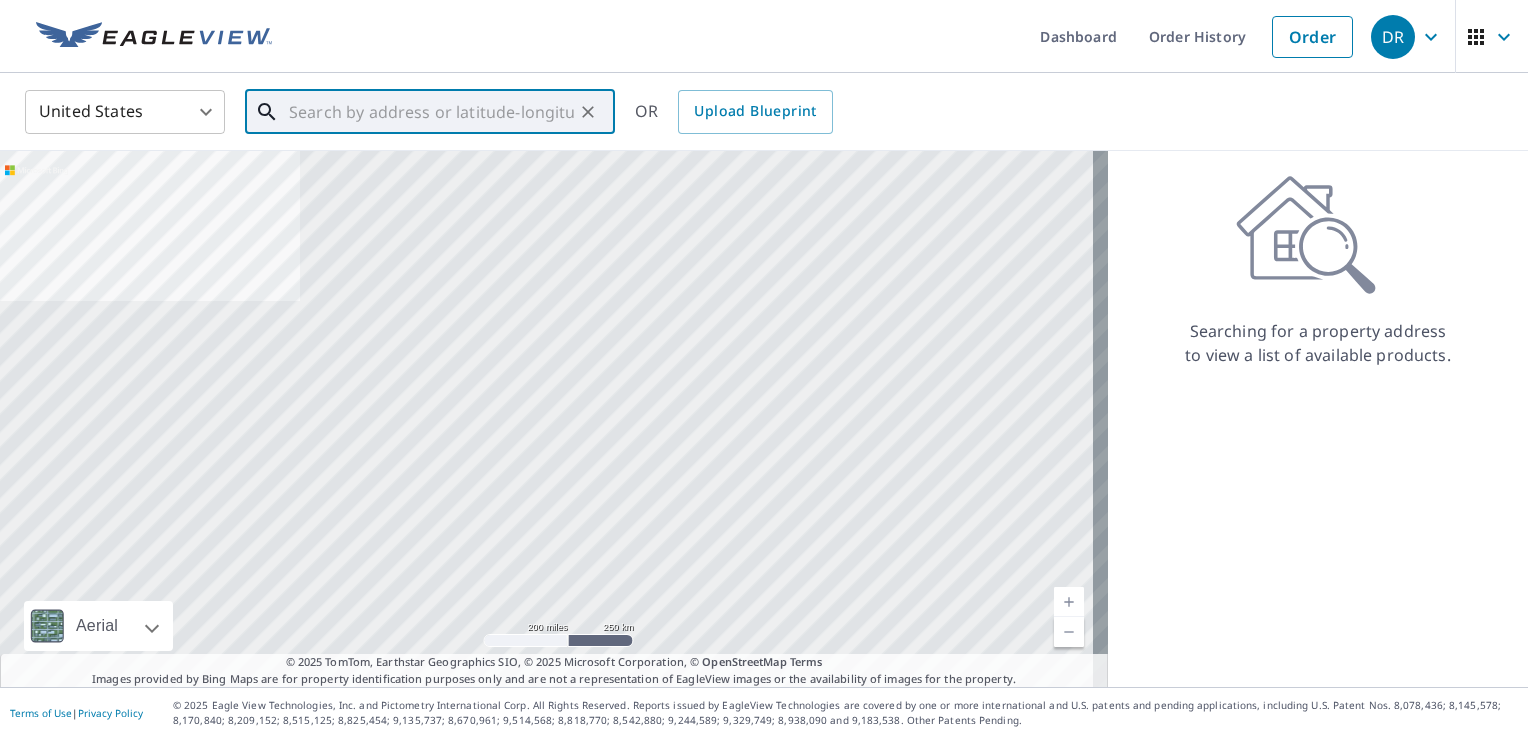 click at bounding box center (431, 112) 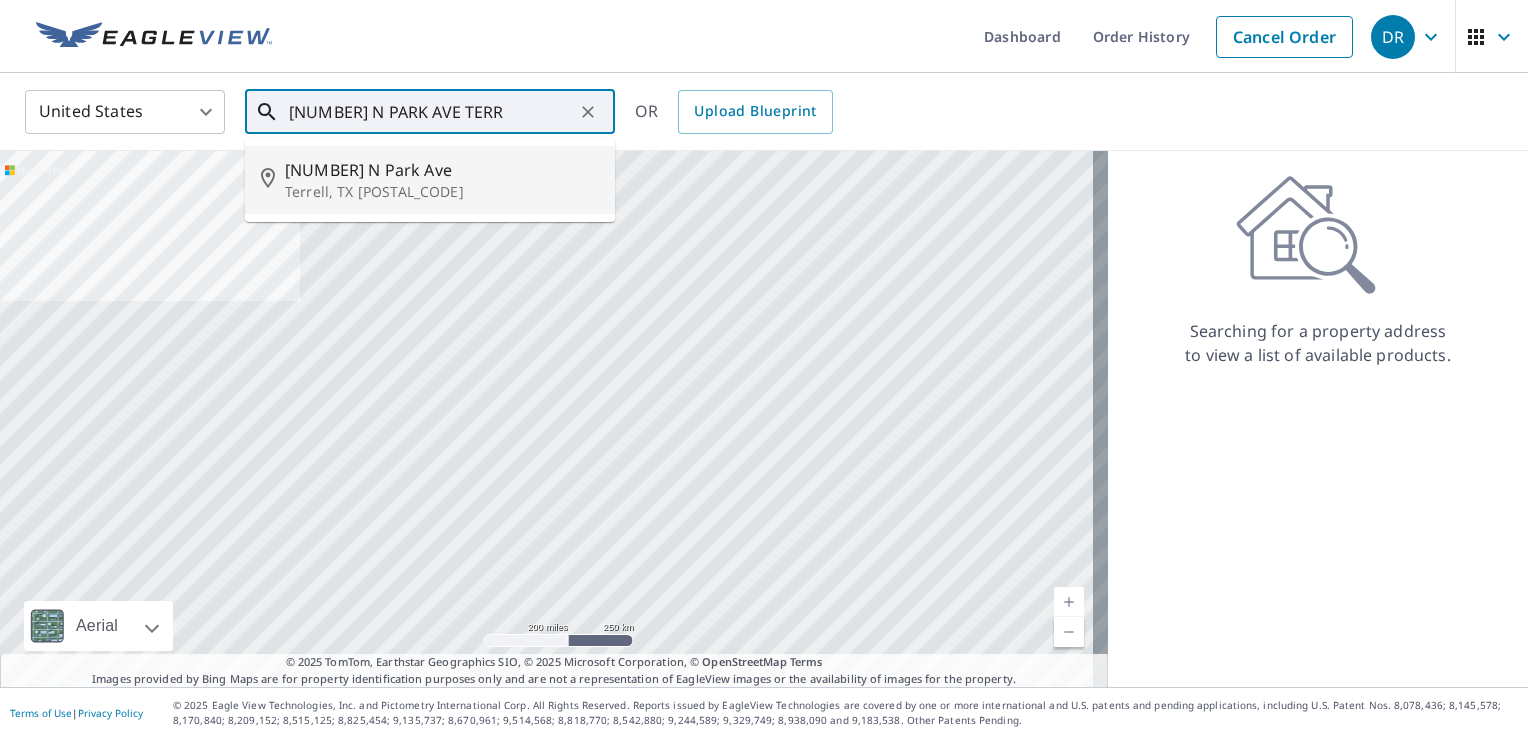 click on "Terrell, TX [POSTAL_CODE]" at bounding box center (442, 192) 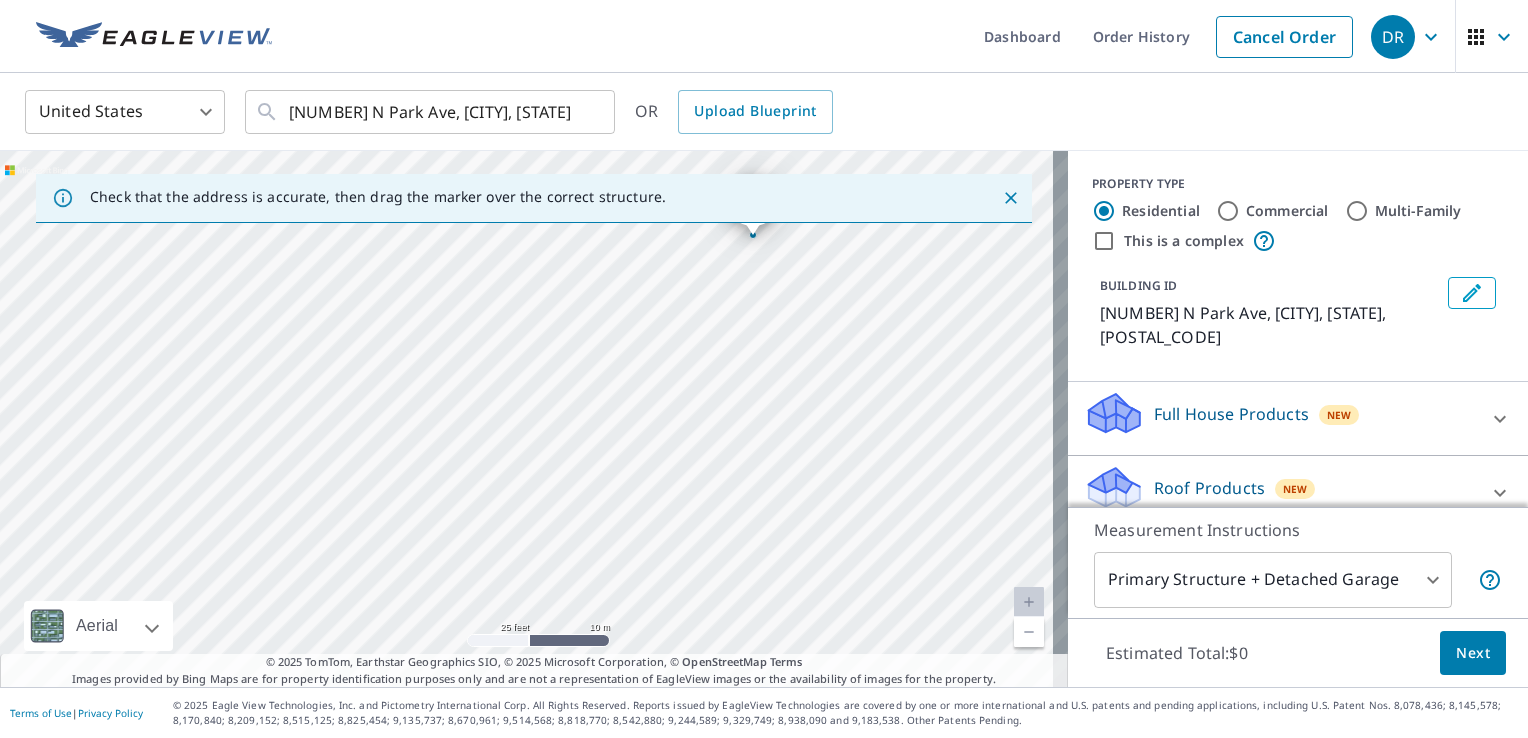 click on "Roof Products" at bounding box center (1231, 414) 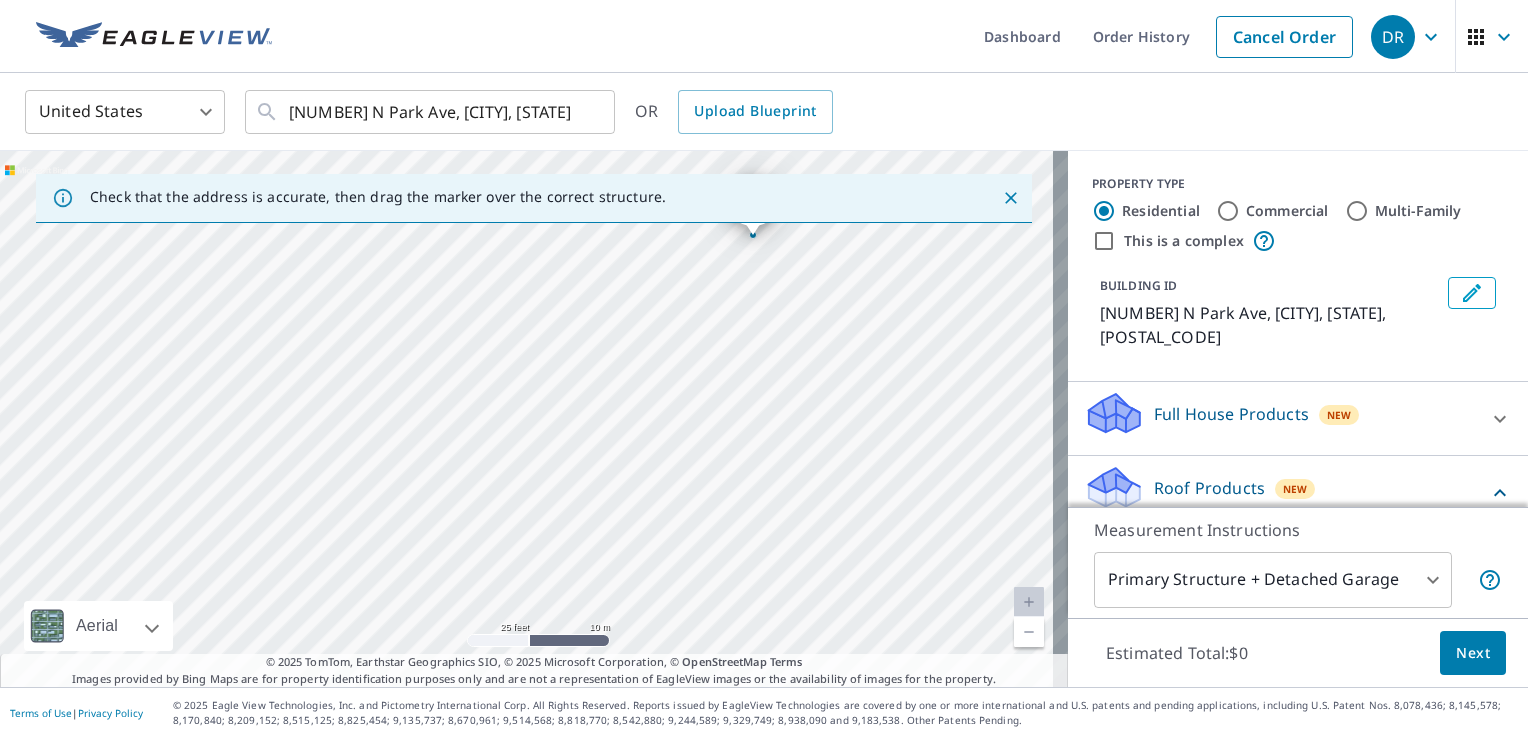 click on "Roof Products" at bounding box center (1209, 488) 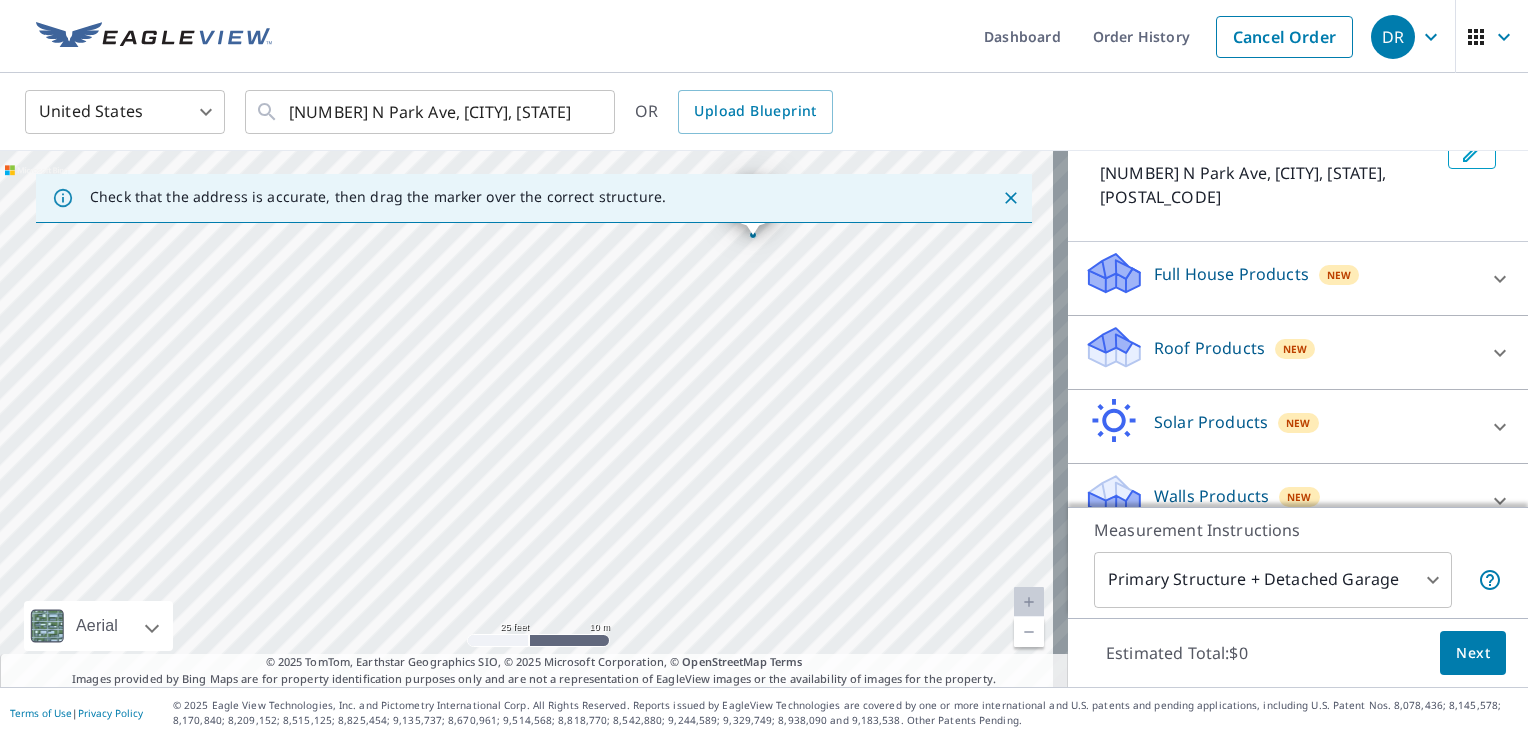 scroll, scrollTop: 145, scrollLeft: 0, axis: vertical 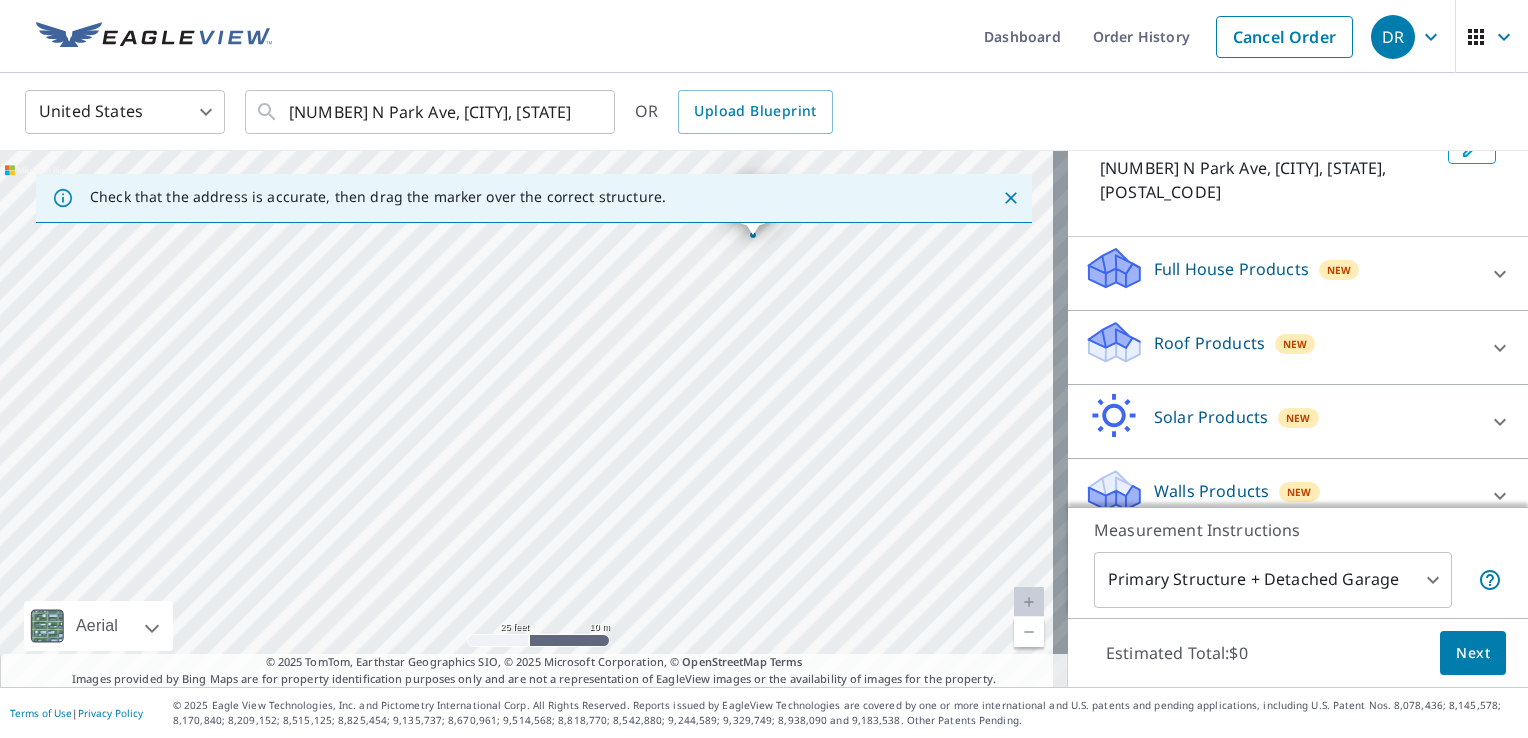 click at bounding box center (1500, 274) 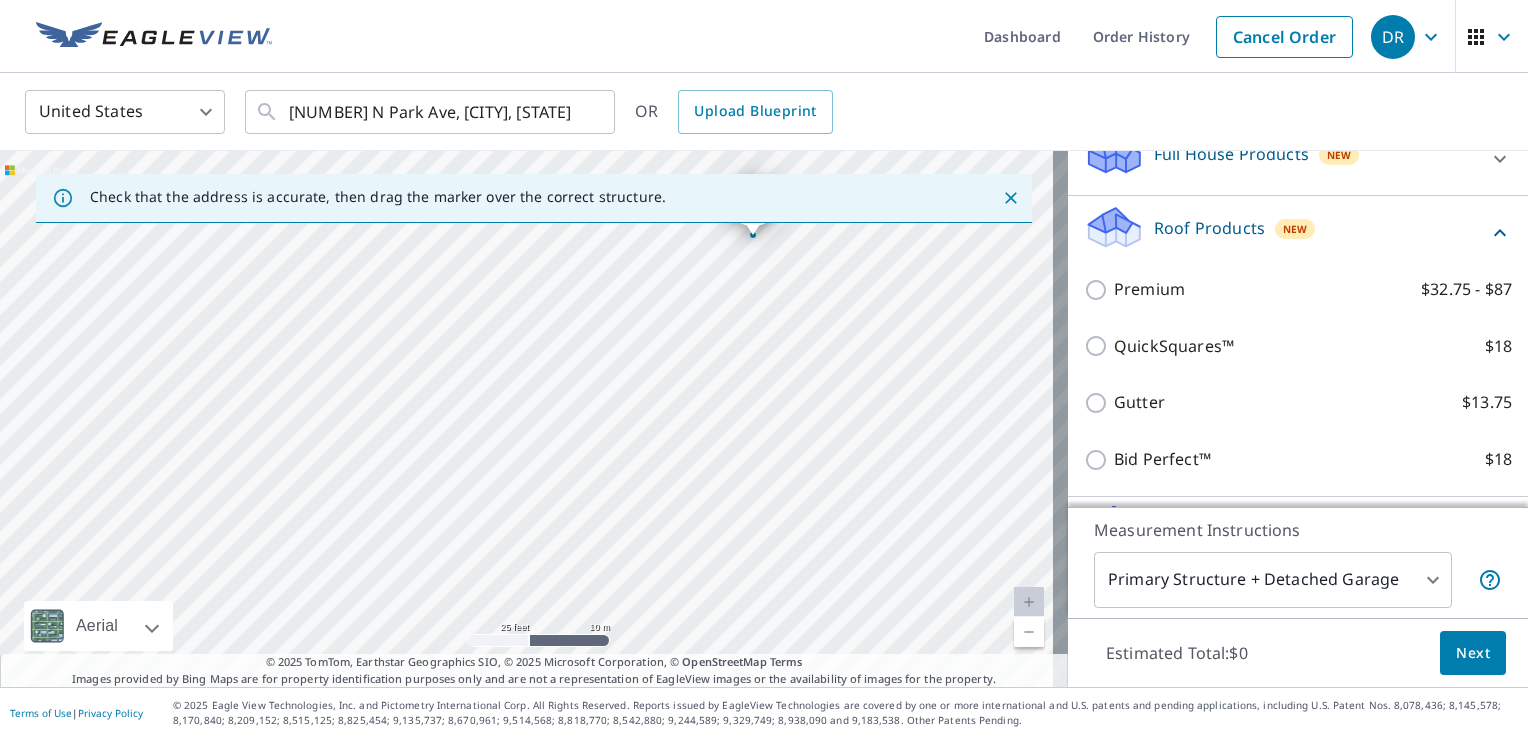 scroll, scrollTop: 267, scrollLeft: 0, axis: vertical 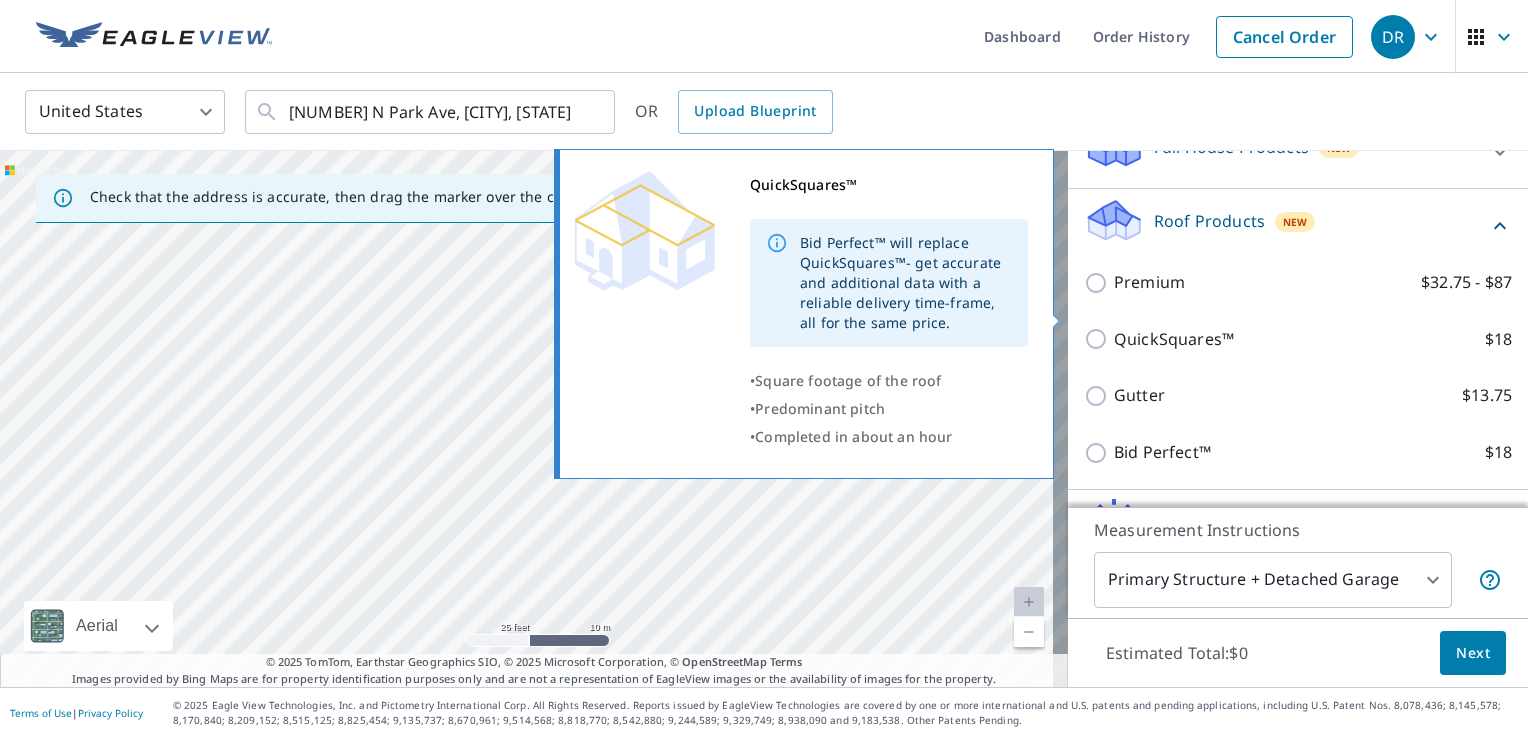 click on "QuickSquares™ $18" at bounding box center [1099, 339] 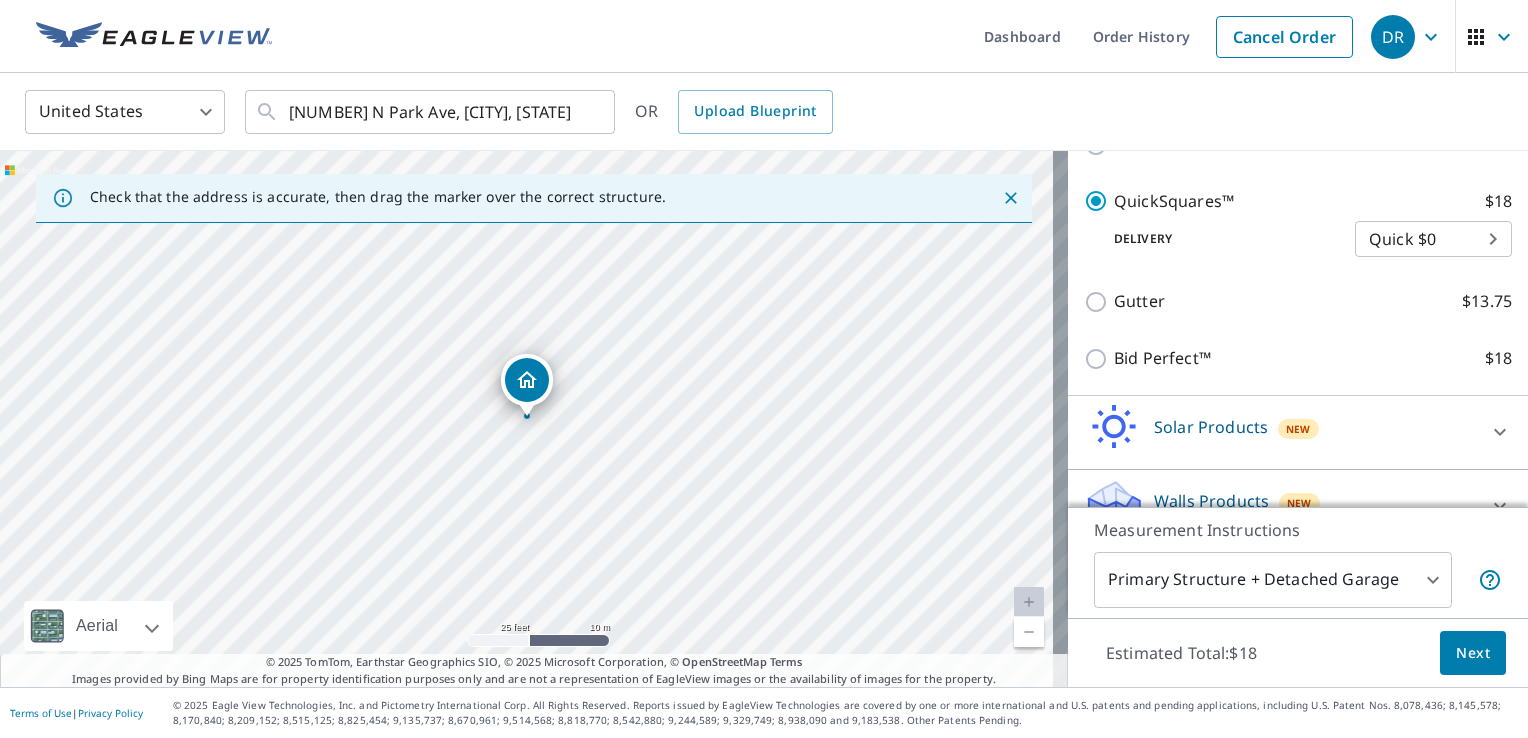 scroll, scrollTop: 436, scrollLeft: 0, axis: vertical 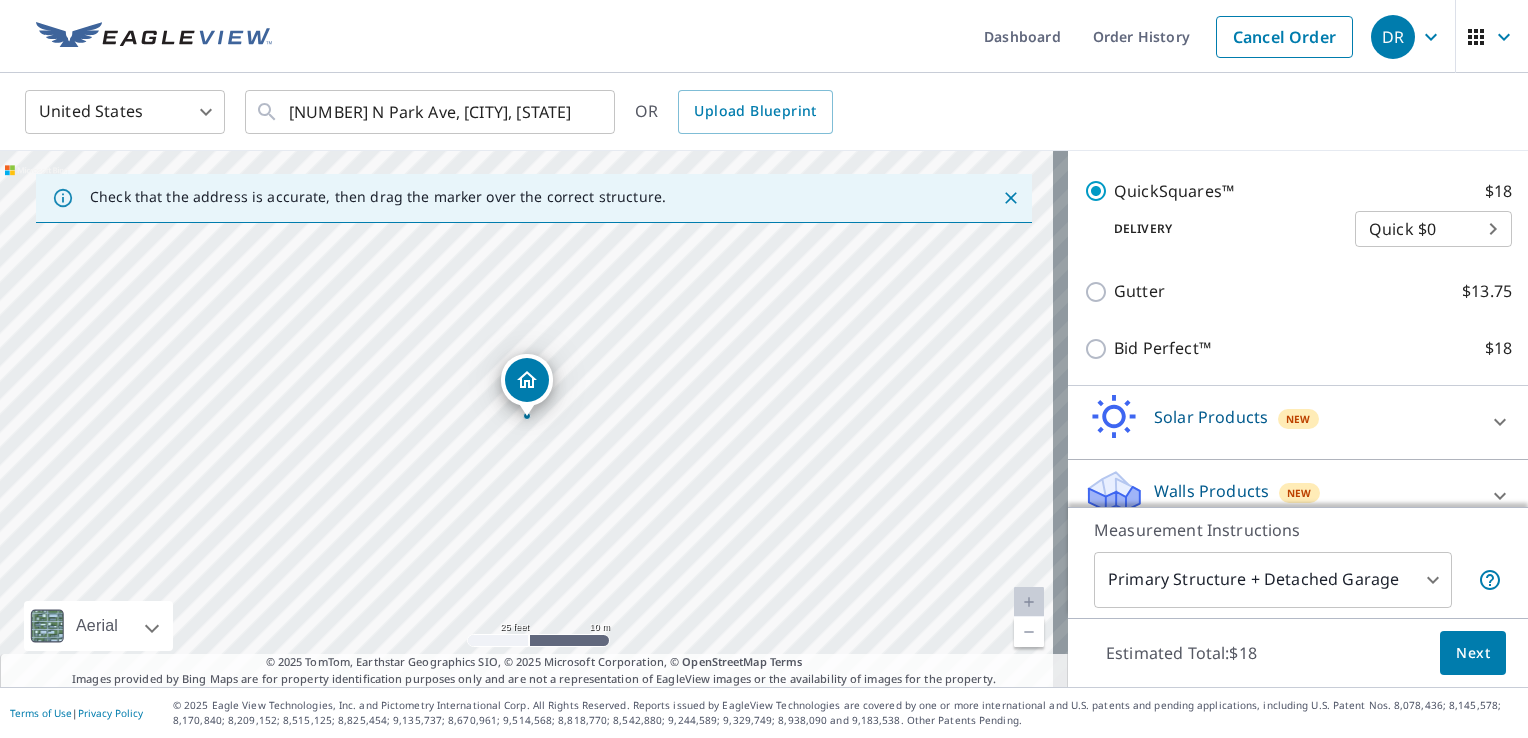 click on "Next" at bounding box center (1473, 653) 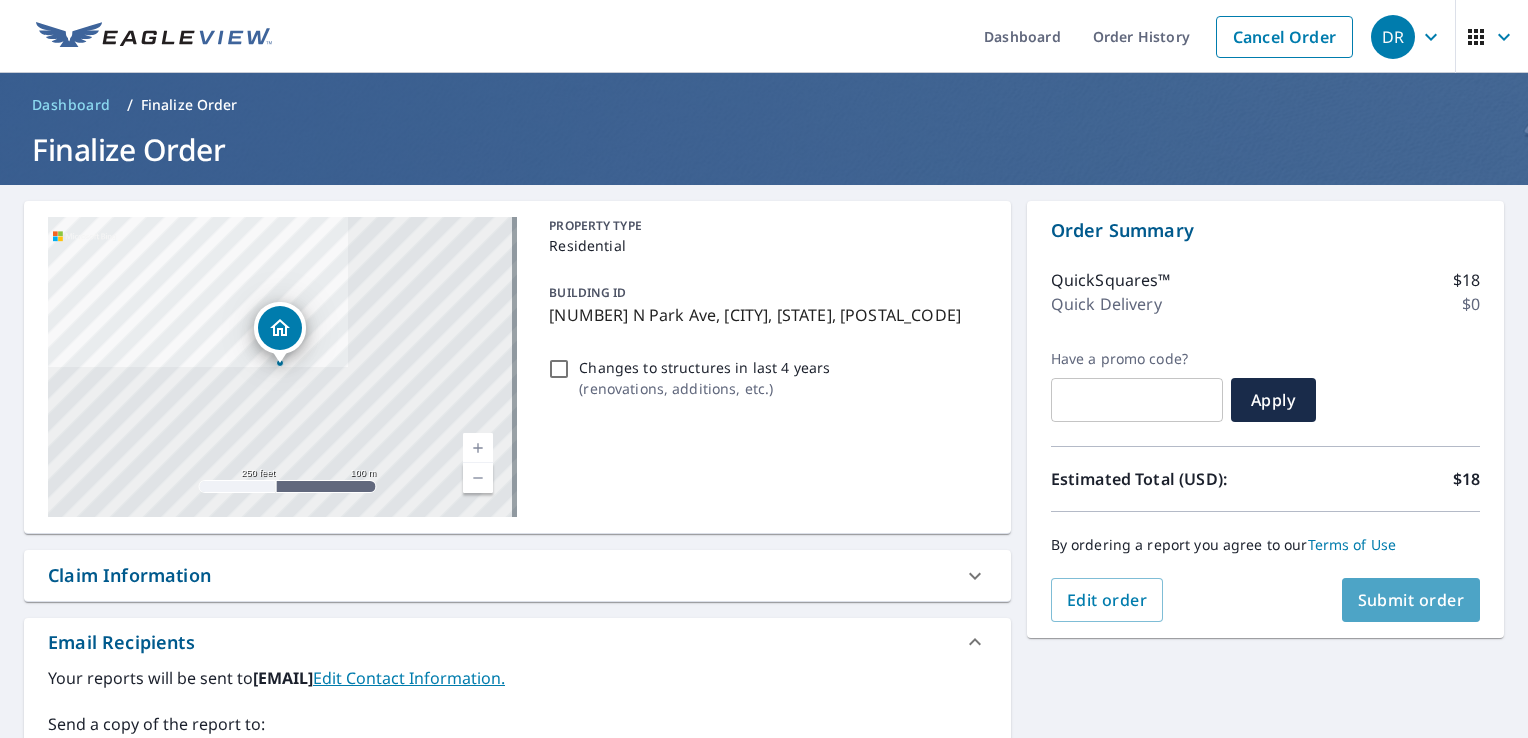 click on "Submit order" at bounding box center [1411, 600] 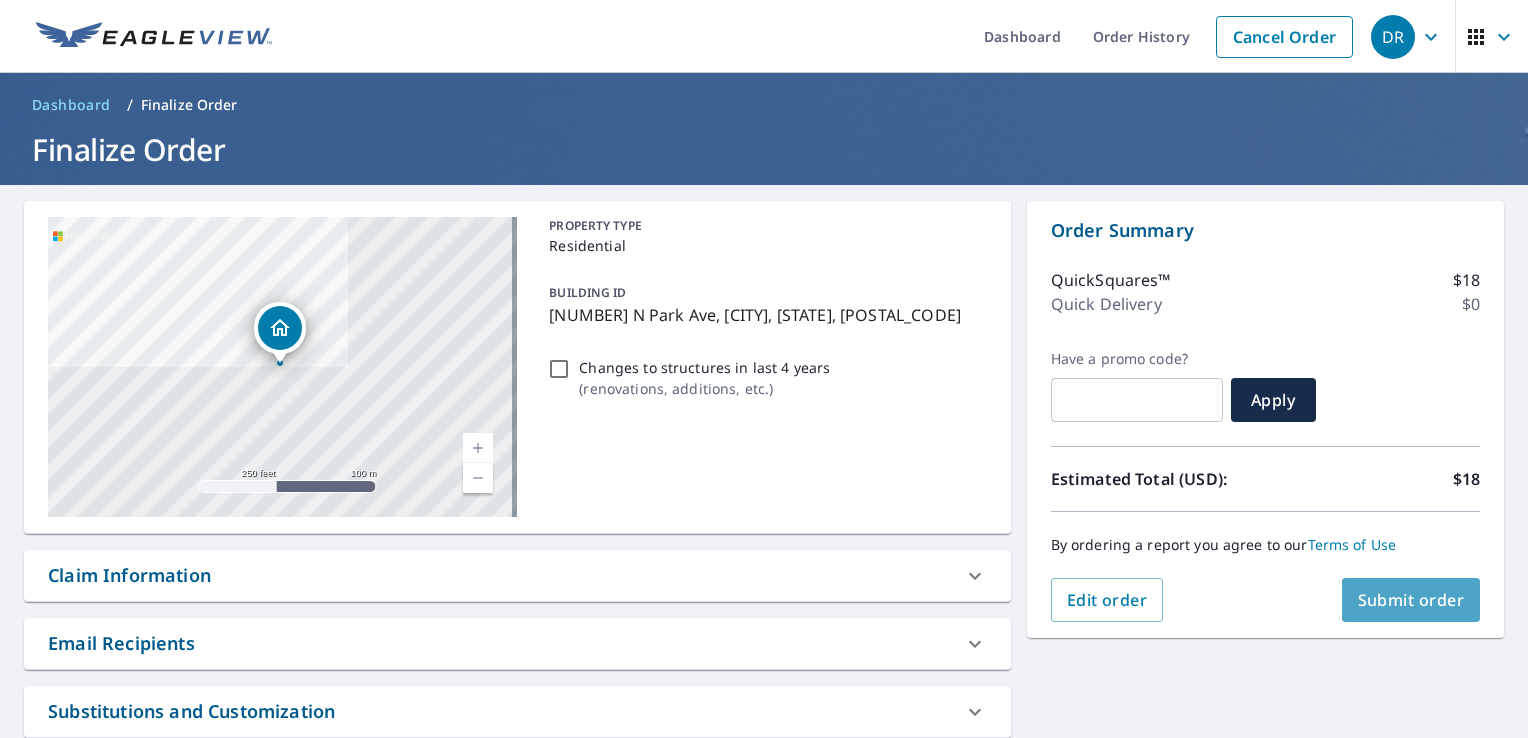 click on "Submit order" at bounding box center (1411, 600) 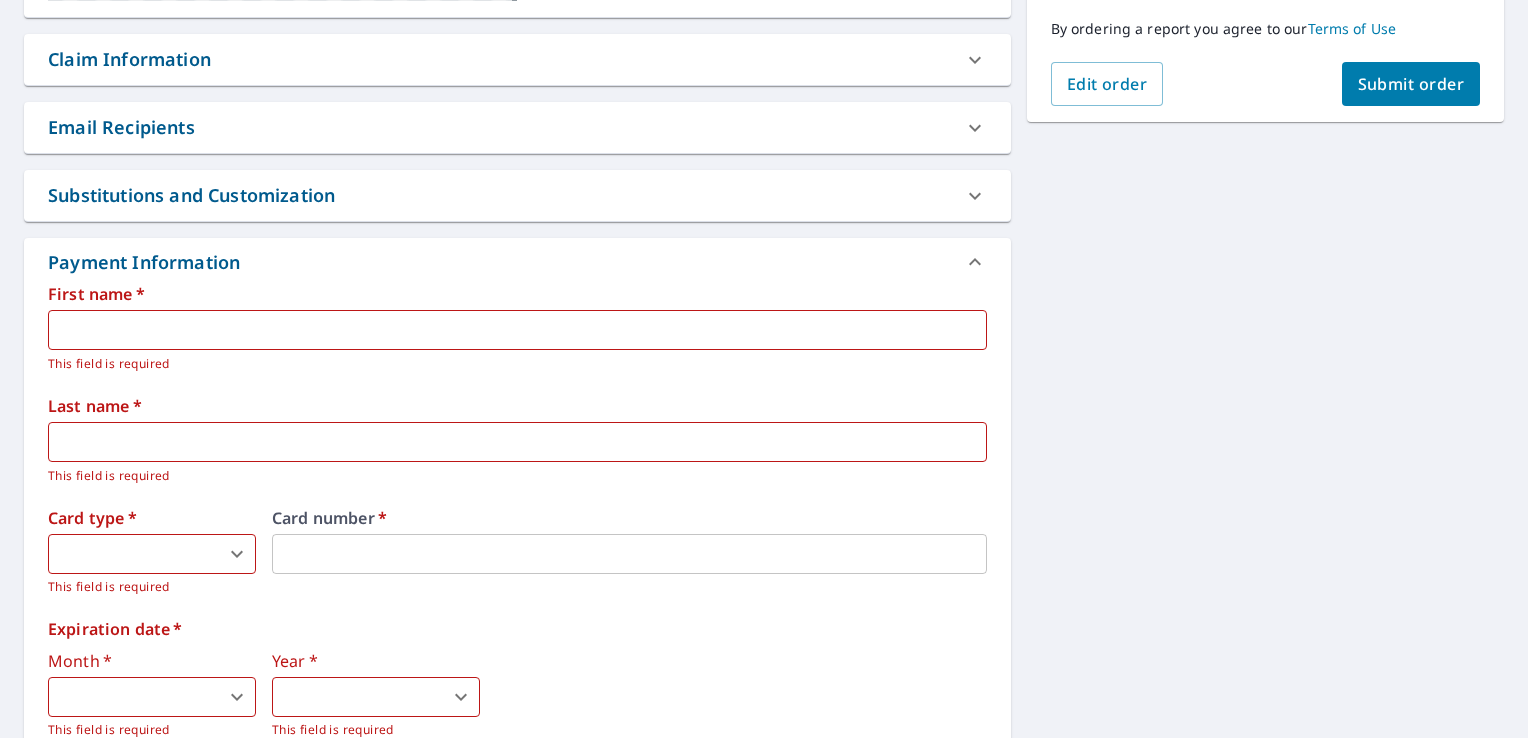 scroll, scrollTop: 531, scrollLeft: 0, axis: vertical 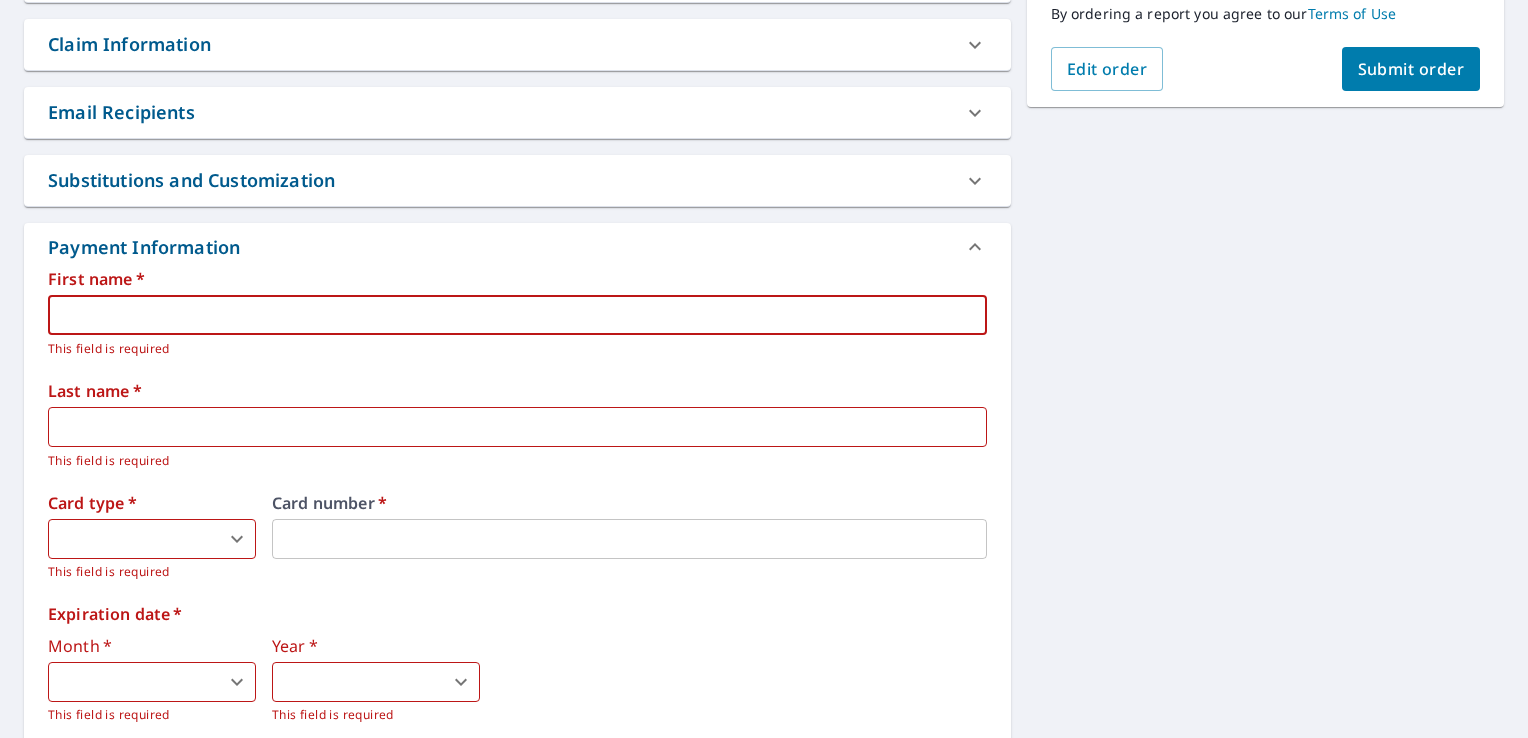 click at bounding box center [517, 315] 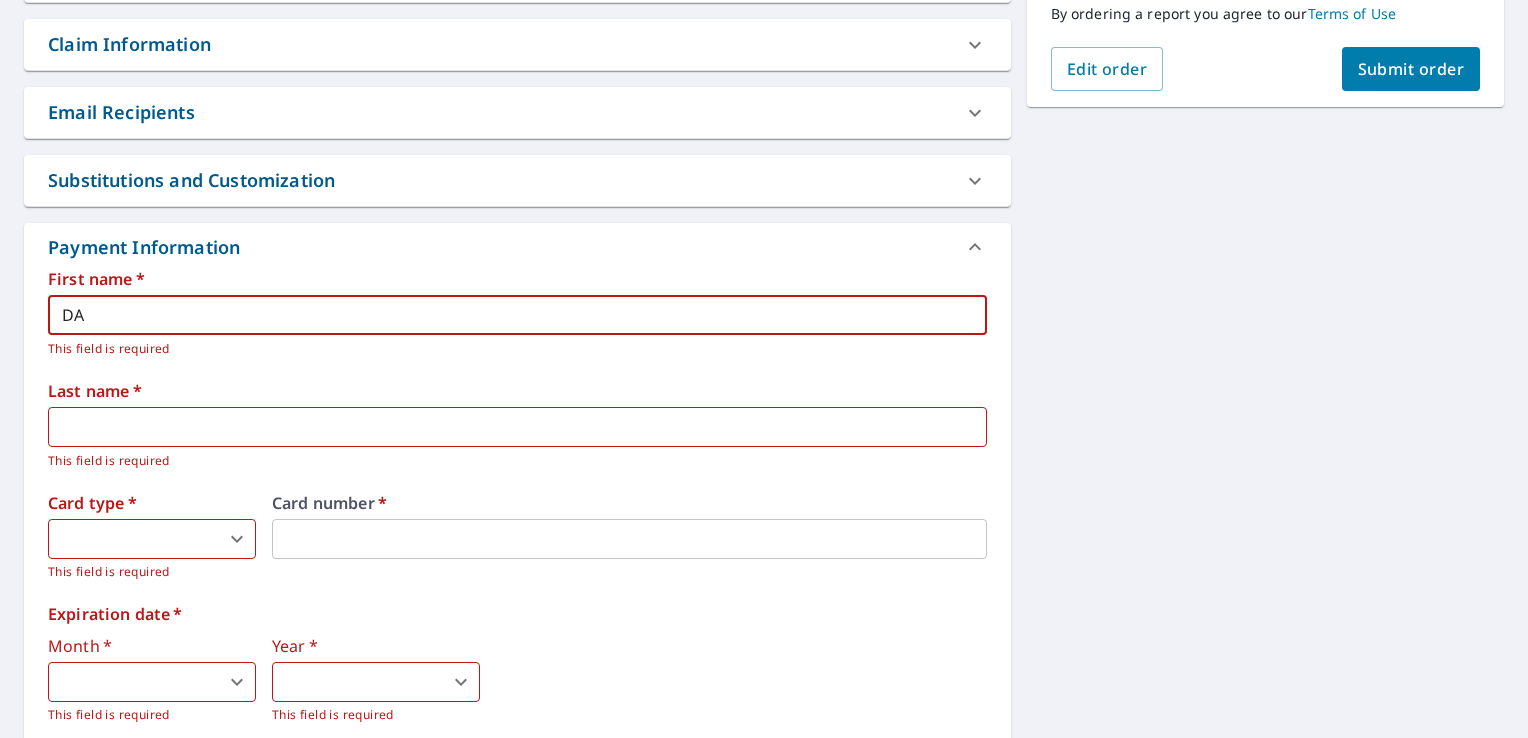 click on "DA" at bounding box center (517, 315) 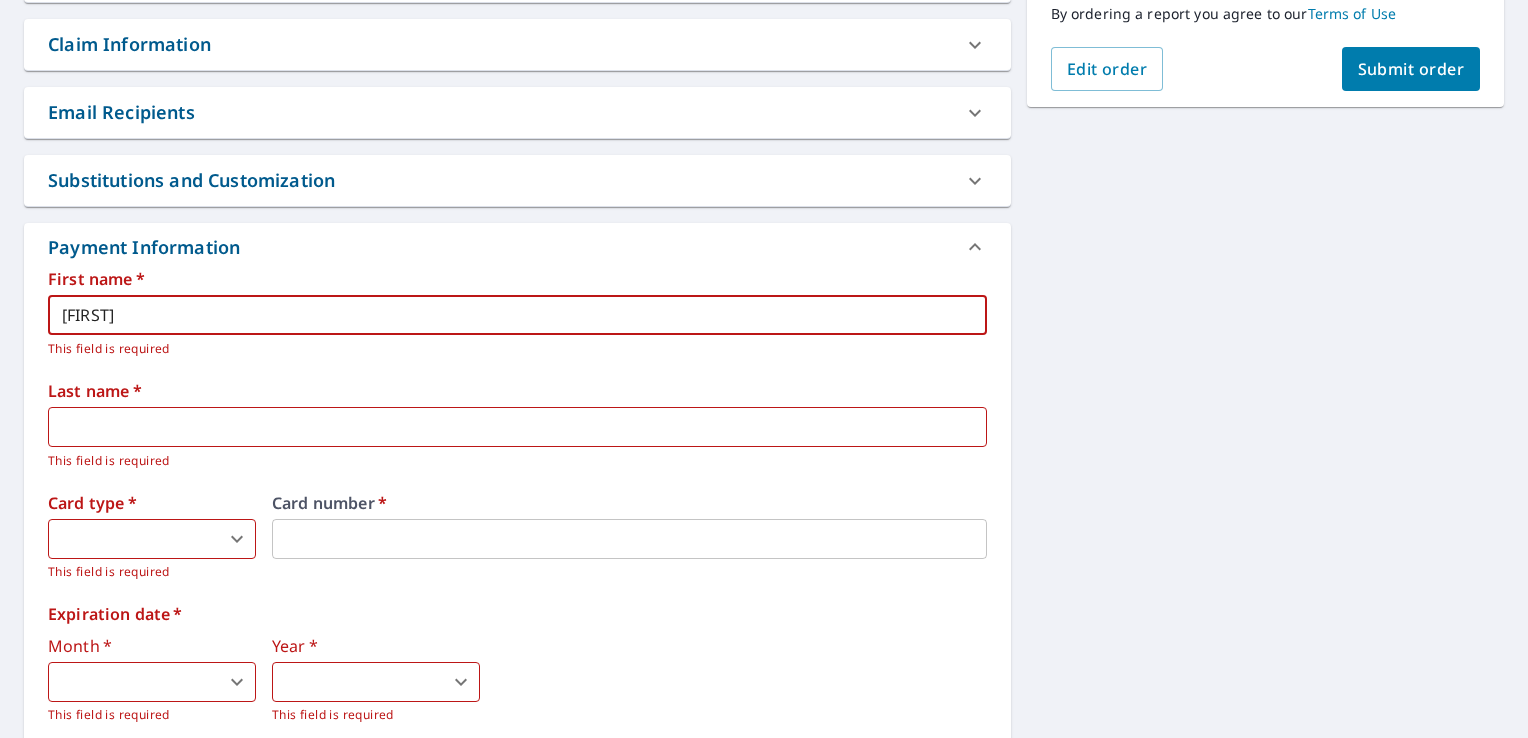type on "[LAST]" 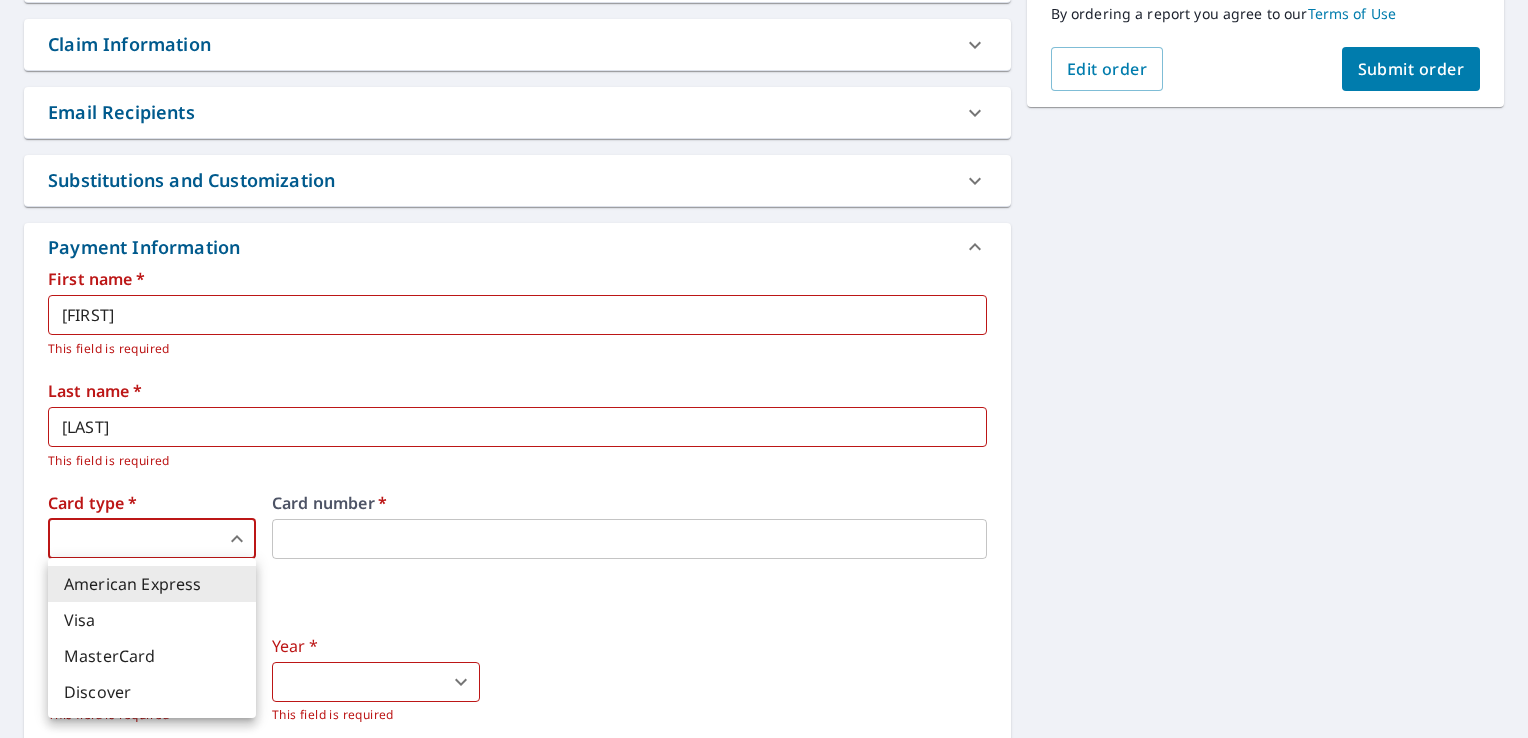 click on "DR DR
Dashboard Order History Cancel Order DR Dashboard / Finalize Order Finalize Order [NUMBER] N Park Ave [CITY], [STATE] [POSTAL_CODE] Aerial Road A standard road map Aerial A detailed look from above Labels Labels 250 feet 100 m © 2025 TomTom, © Vexcel Imaging, © 2025 Microsoft Corporation,  © OpenStreetMap Terms PROPERTY TYPE Residential BUILDING ID [NUMBER] N Park Ave, [CITY], [STATE], [POSTAL_CODE] Changes to structures in last 4 years ( renovations, additions, etc. ) Claim Information Claim number ​ Claim information ​ PO number ​ Date of loss ​ Cat ID ​ Email Recipients Your reports will be sent to  [EMAIL].  Edit Contact Information. Send a copy of the report to: ​ Substitutions and Customization Additional Report Formats (Not available for all reports) DXF RXF XML Add-ons and custom cover page Property Owner Report Include custom cover page Payment Information First name   * [FIRST] ​ This field is required Last name   * [LAST] ​ This field is required Card type   * ​ [NUMBER] ​" at bounding box center (764, 369) 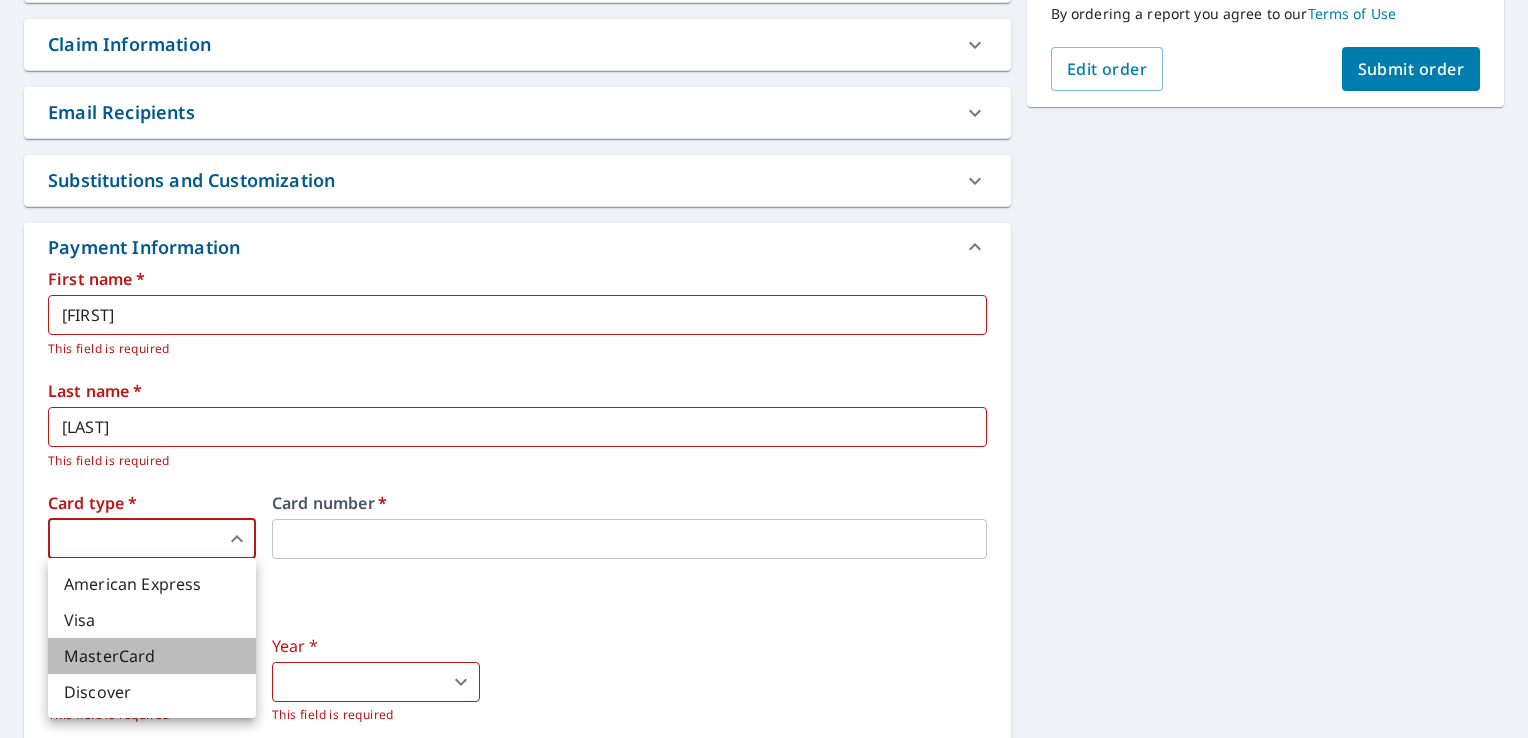 click on "MasterCard" at bounding box center [152, 656] 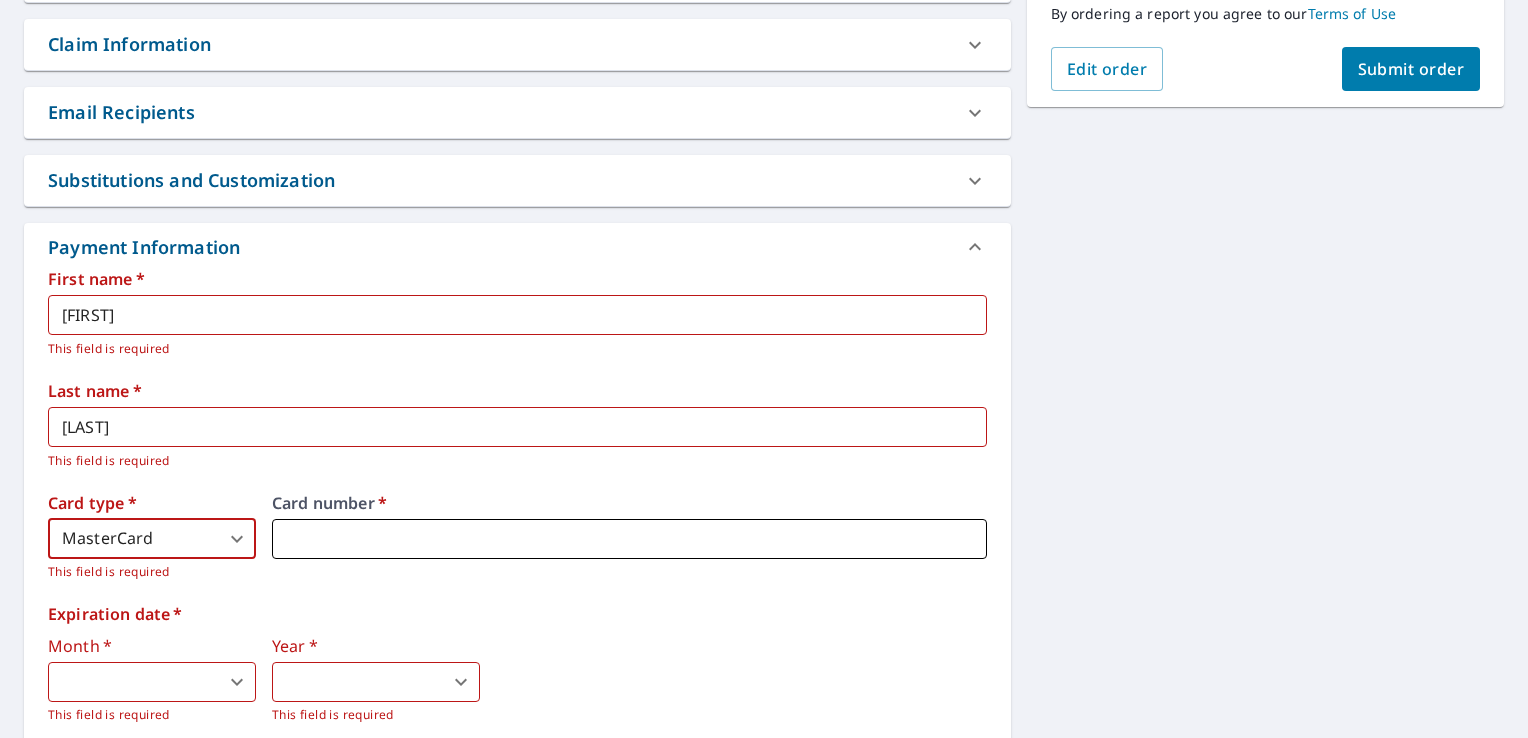 click at bounding box center (629, 539) 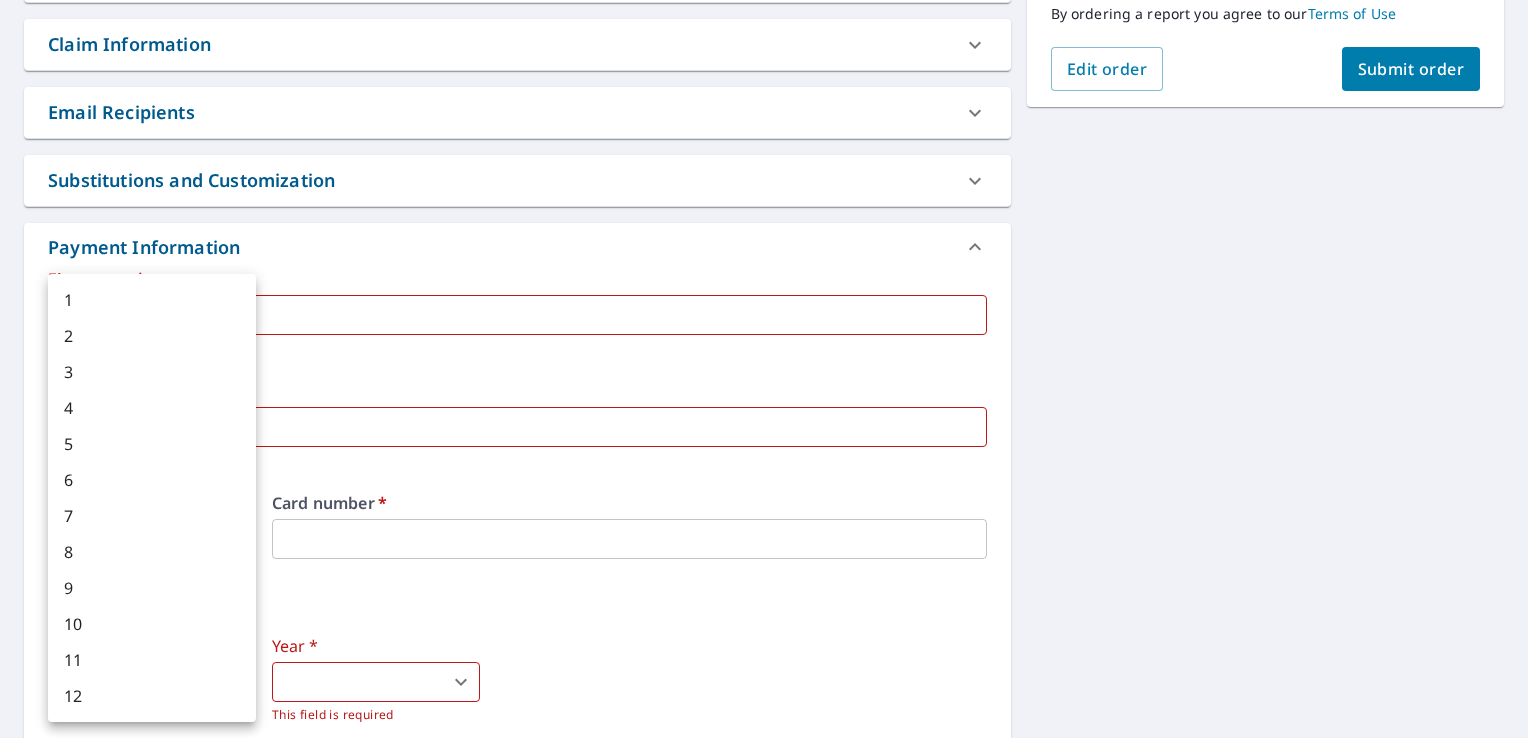 click on "DR DR
Dashboard Order History Cancel Order DR Dashboard / Finalize Order Finalize Order [NUMBER] N Park Ave [CITY], [STATE] [POSTAL_CODE] Aerial Road A standard road map Aerial A detailed look from above Labels Labels 250 feet 100 m © 2025 TomTom, © Vexcel Imaging, © 2025 Microsoft Corporation,  © OpenStreetMap Terms PROPERTY TYPE Residential BUILDING ID [NUMBER] N Park Ave, [CITY], [STATE], [POSTAL_CODE] Changes to structures in last 4 years ( renovations, additions, etc. ) Claim Information Claim number ​ Claim information ​ PO number ​ Date of loss ​ Cat ID ​ Email Recipients Your reports will be sent to  [EMAIL].  Edit Contact Information. Send a copy of the report to: ​ Substitutions and Customization Additional Report Formats (Not available for all reports) DXF RXF XML Add-ons and custom cover page Property Owner Report Include custom cover page Payment Information First name   * [FIRST] ​ This field is required Last name   * [LAST] ​ This field is required Card type   * MasterCard" at bounding box center [764, 369] 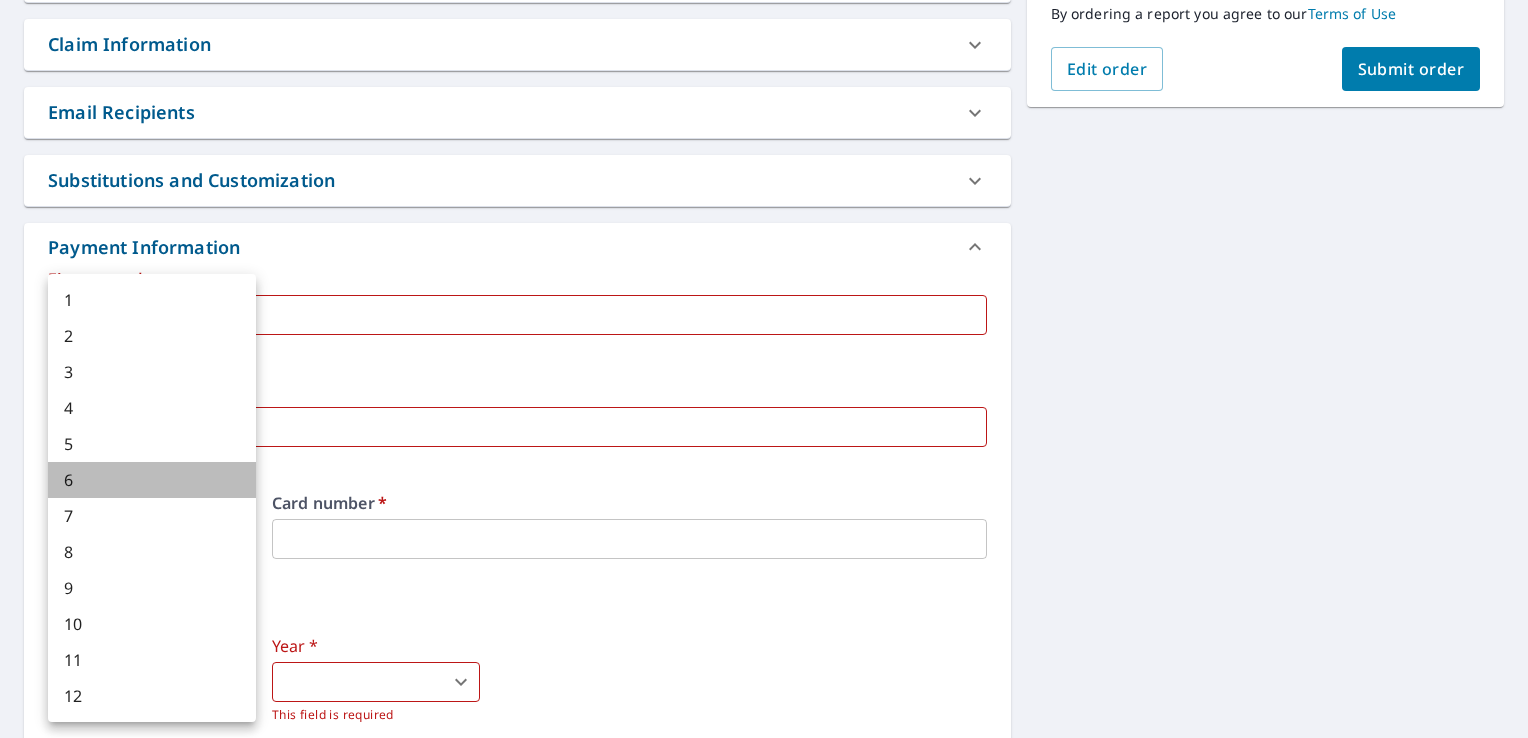 click on "6" at bounding box center (152, 480) 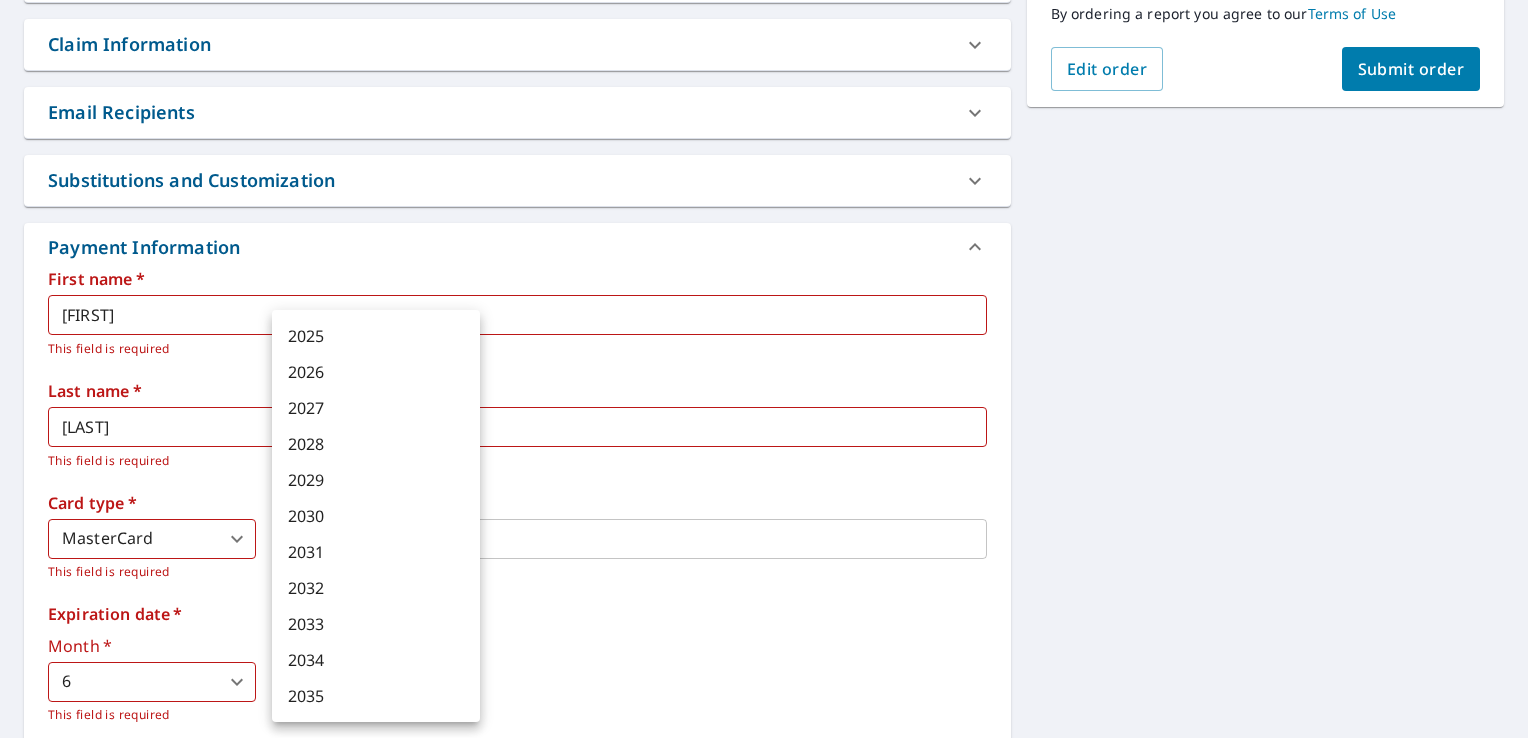 click on "DR DR
Dashboard Order History Cancel Order DR Dashboard / Finalize Order Finalize Order [NUMBER] N Park Ave [CITY], [STATE] [POSTAL_CODE] Aerial Road A standard road map Aerial A detailed look from above Labels Labels 250 feet 100 m © 2025 TomTom, © Vexcel Imaging, © 2025 Microsoft Corporation,  © OpenStreetMap Terms PROPERTY TYPE Residential BUILDING ID [NUMBER] N Park Ave, [CITY], [STATE], [POSTAL_CODE] Changes to structures in last 4 years ( renovations, additions, etc. ) Claim Information Claim number ​ Claim information ​ PO number ​ Date of loss ​ Cat ID ​ Email Recipients Your reports will be sent to  [EMAIL].  Edit Contact Information. Send a copy of the report to: ​ Substitutions and Customization Additional Report Formats (Not available for all reports) DXF RXF XML Add-ons and custom cover page Property Owner Report Include custom cover page Payment Information First name   * [FIRST] ​ This field is required Last name   * [LAST] ​ This field is required Card type   * MasterCard" at bounding box center (764, 369) 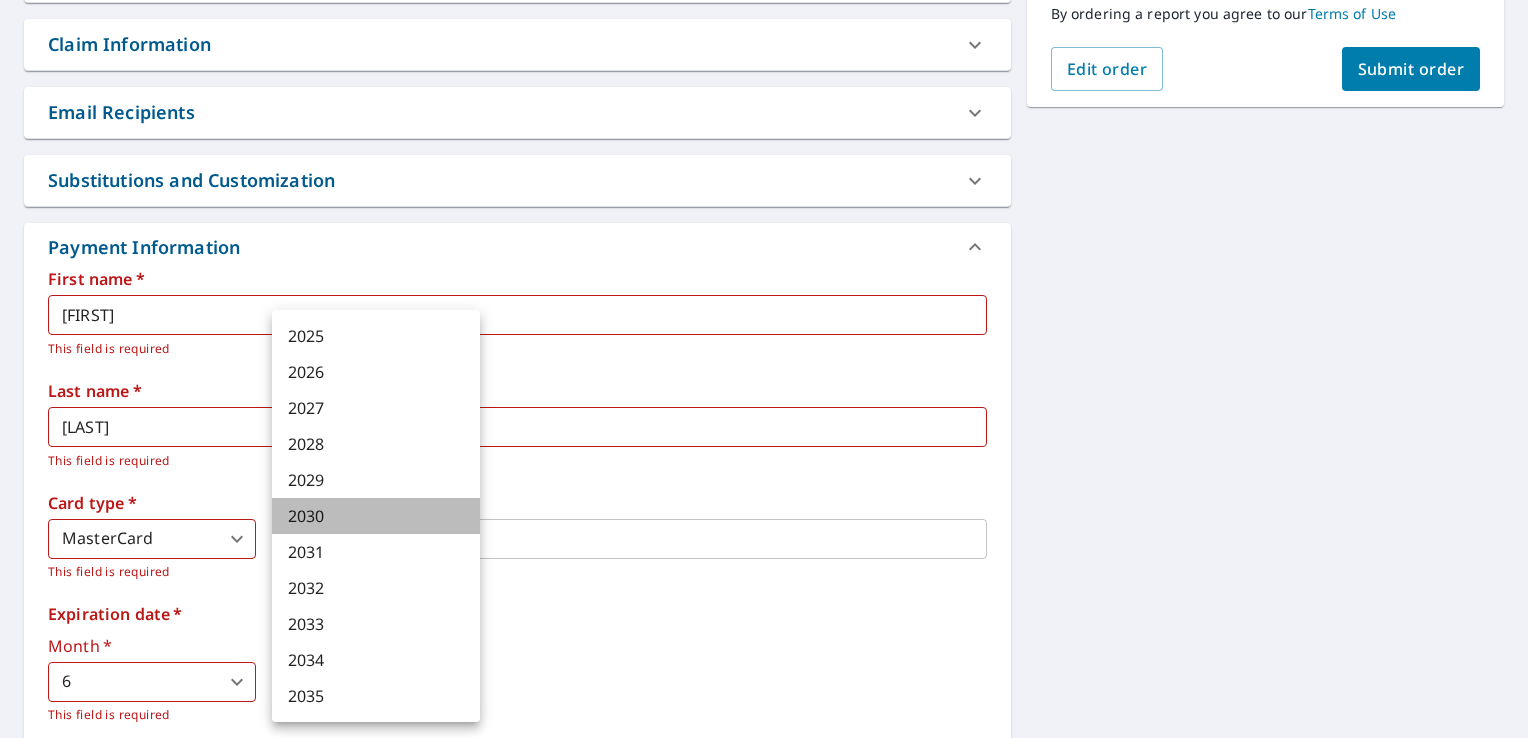 click on "2030" at bounding box center (376, 516) 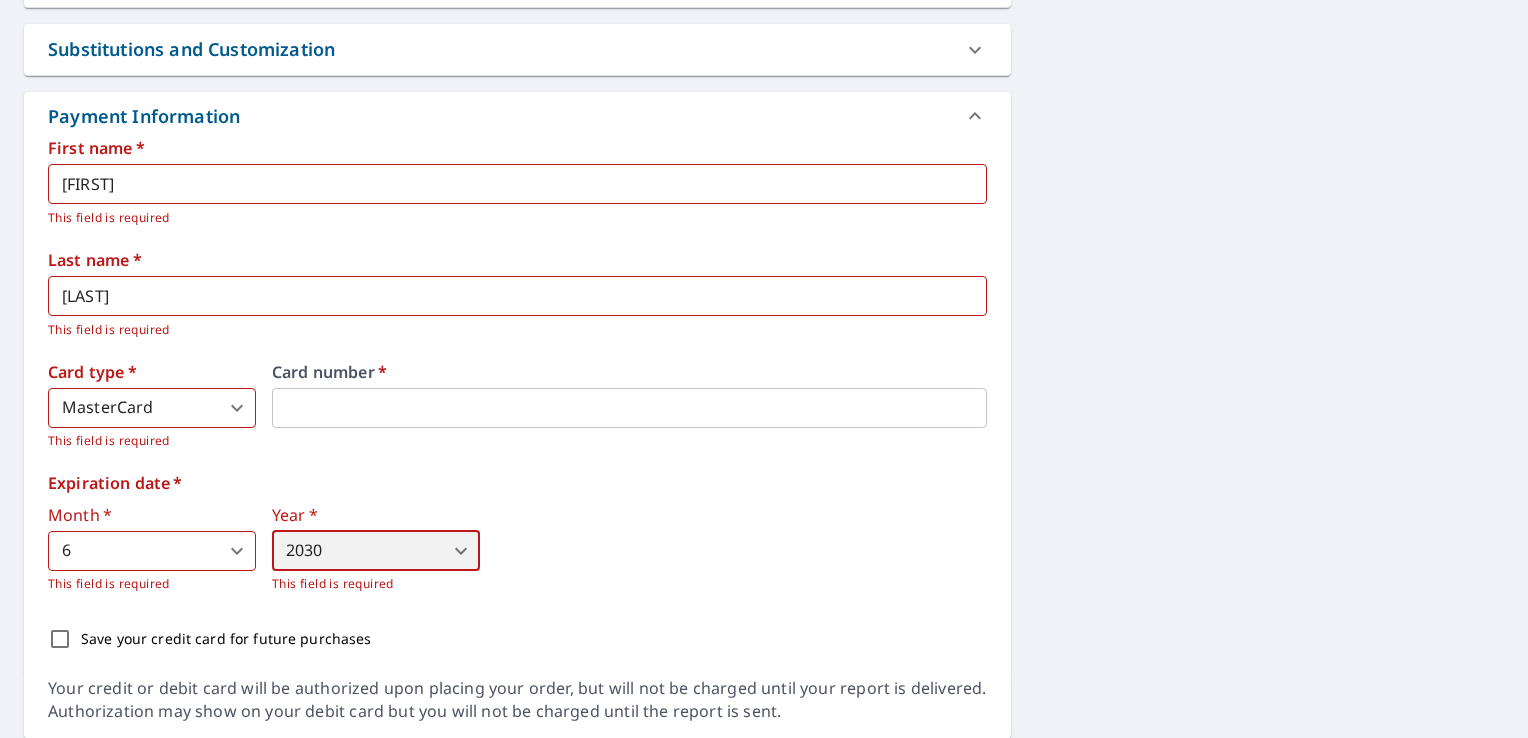 scroll, scrollTop: 728, scrollLeft: 0, axis: vertical 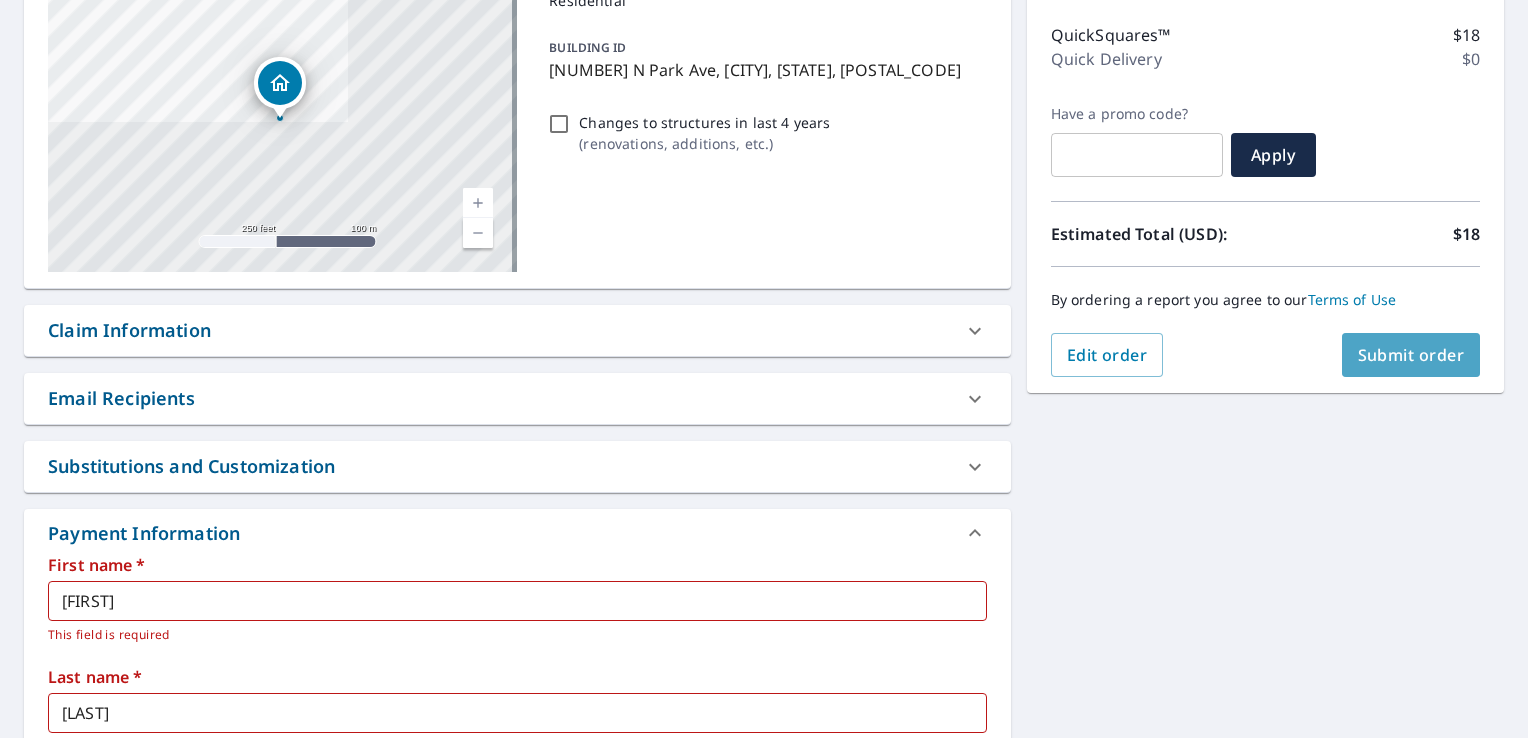 click on "Submit order" at bounding box center (1411, 355) 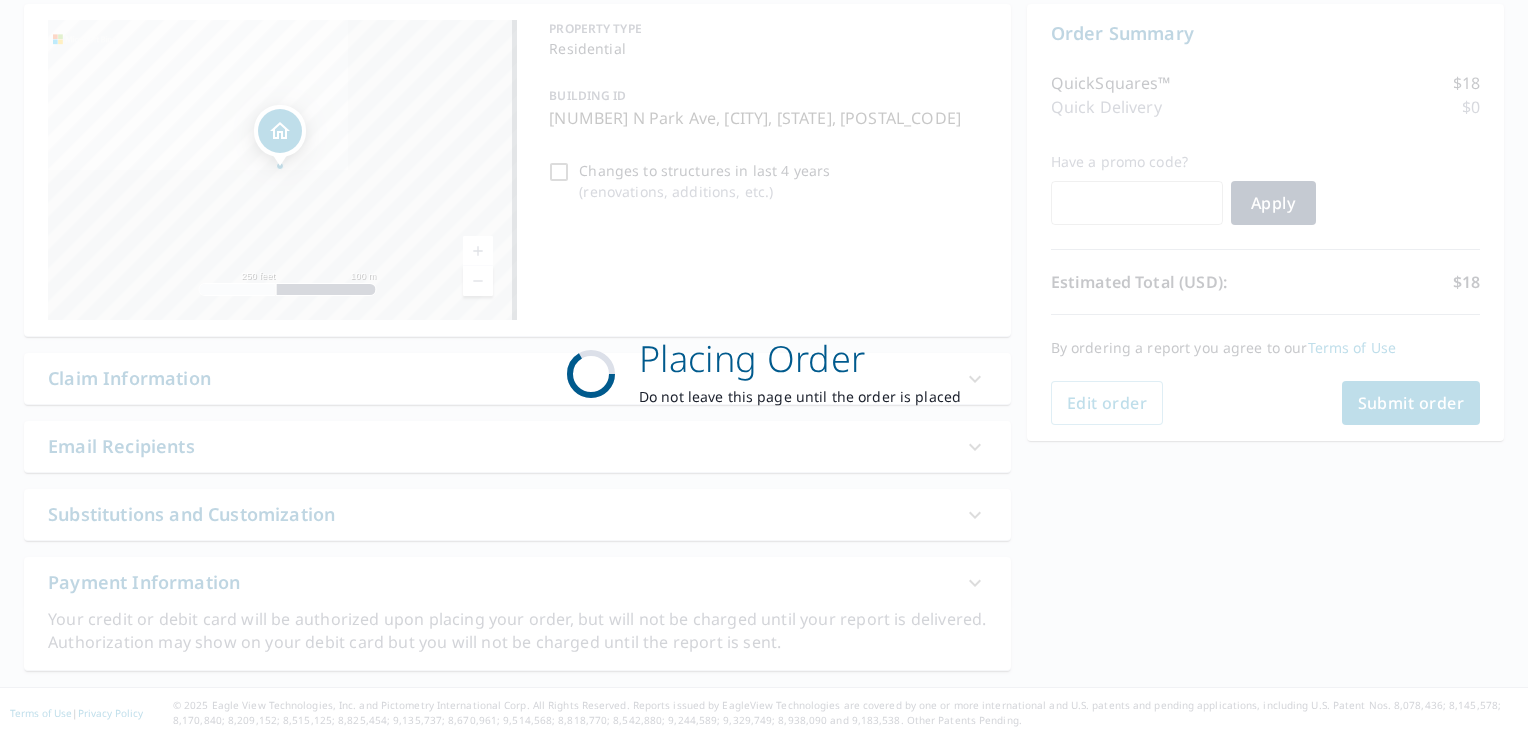 scroll, scrollTop: 195, scrollLeft: 0, axis: vertical 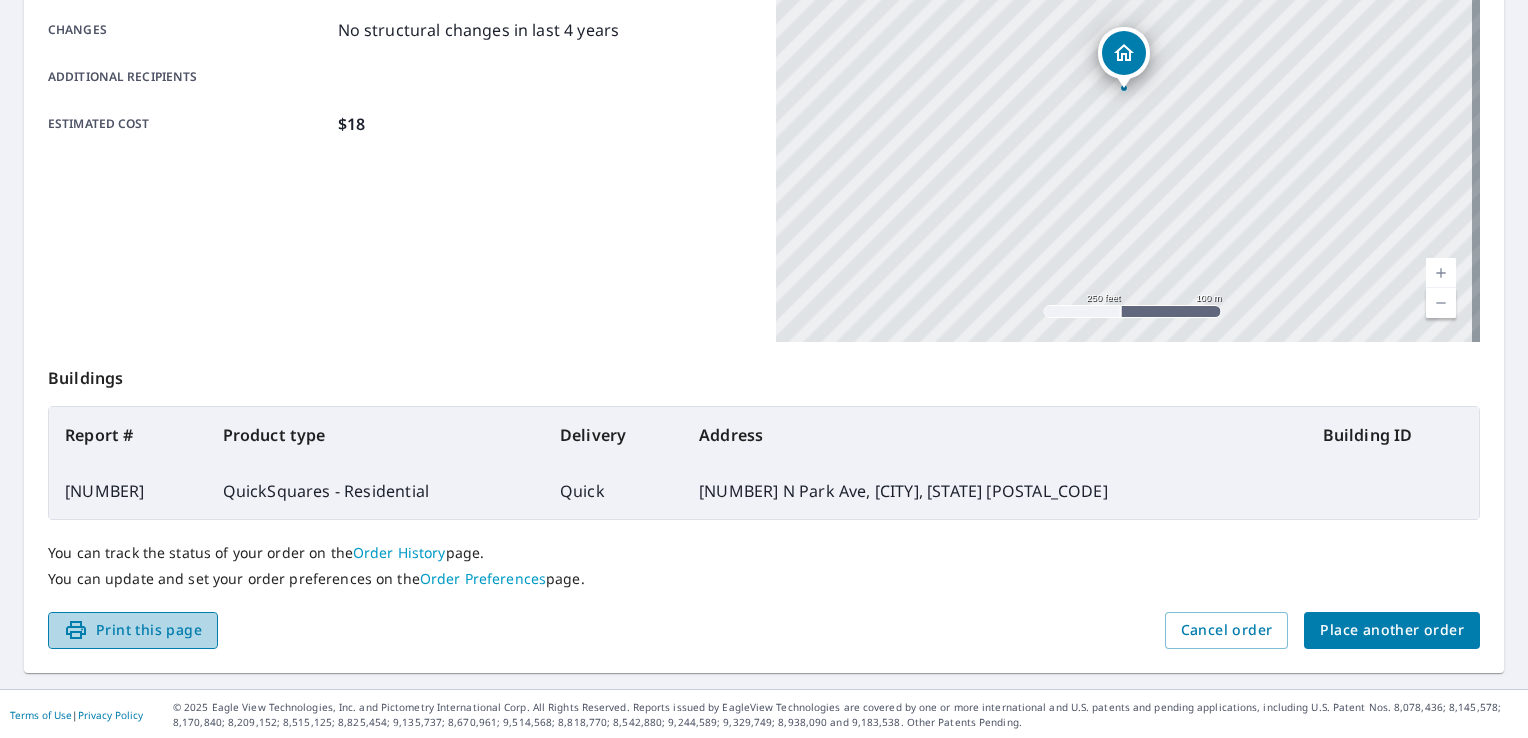 click on "Print this page" at bounding box center (133, 630) 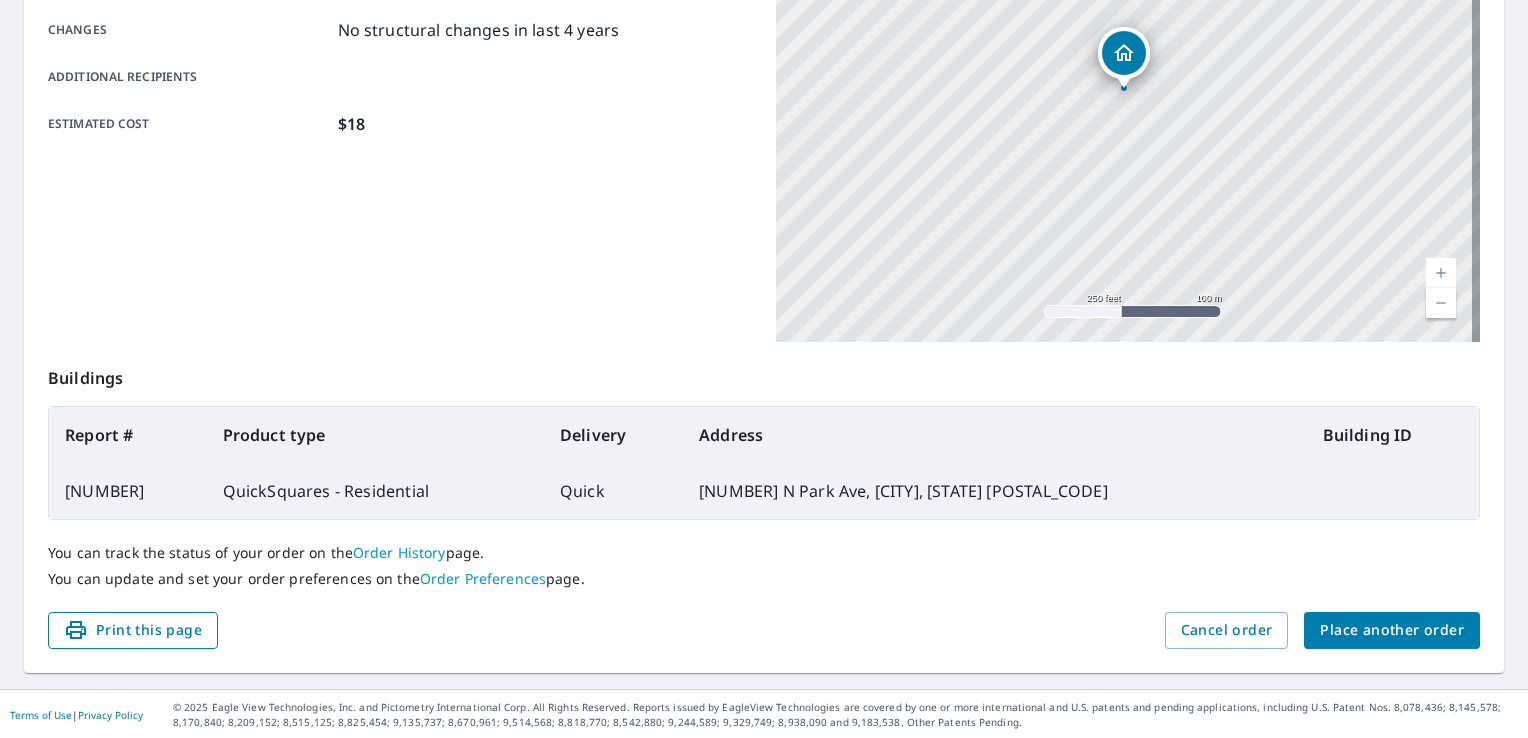 scroll, scrollTop: 437, scrollLeft: 0, axis: vertical 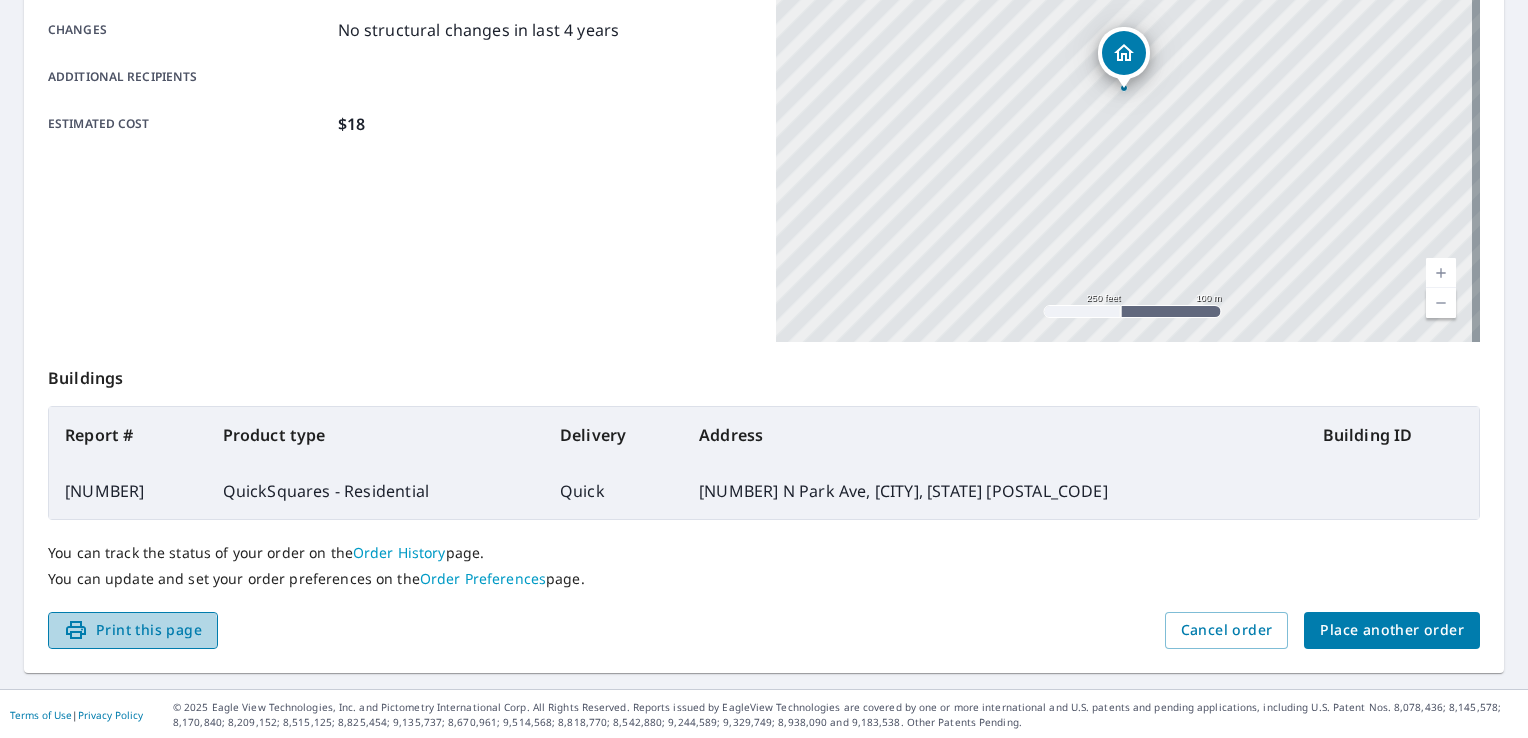 drag, startPoint x: 146, startPoint y: 627, endPoint x: 131, endPoint y: 631, distance: 15.524175 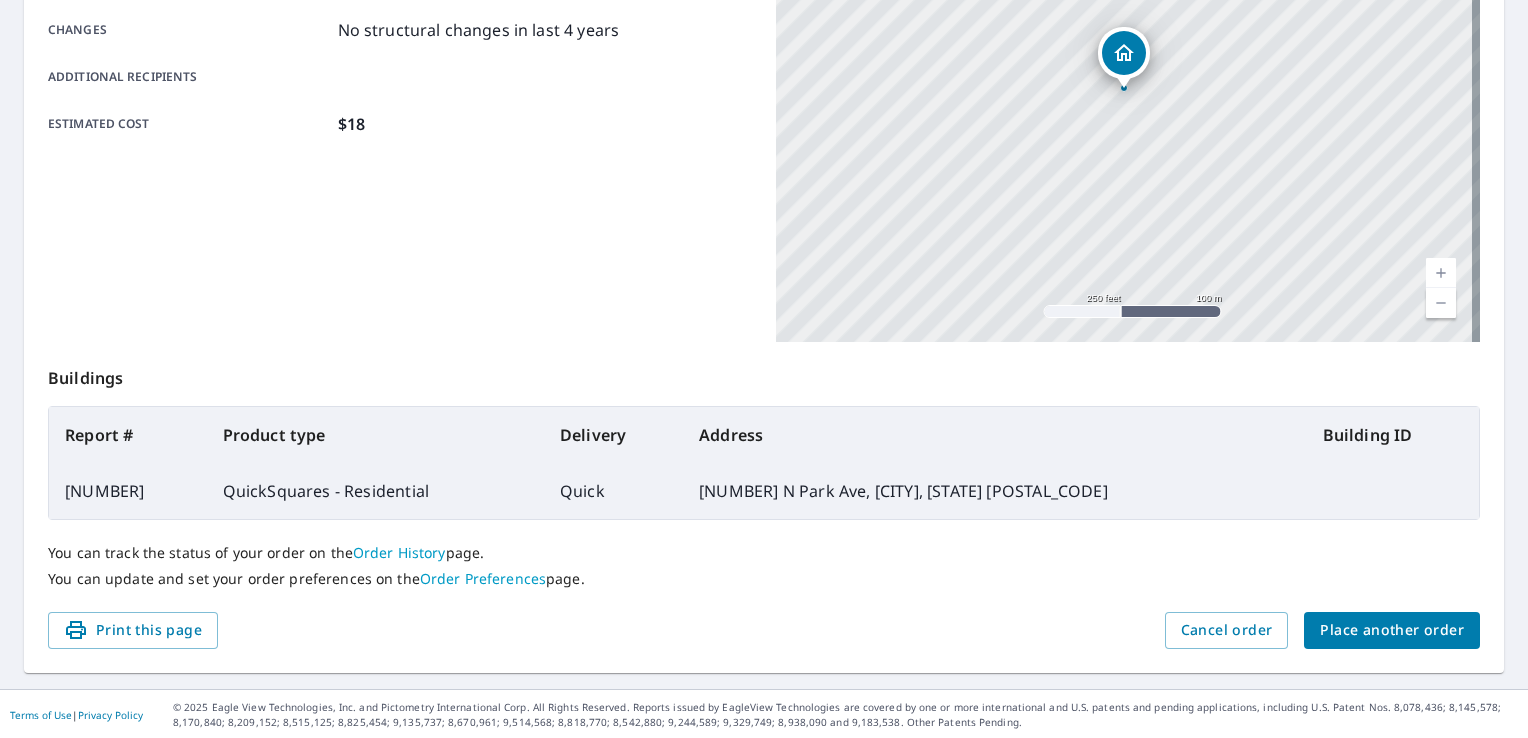 scroll, scrollTop: 437, scrollLeft: 0, axis: vertical 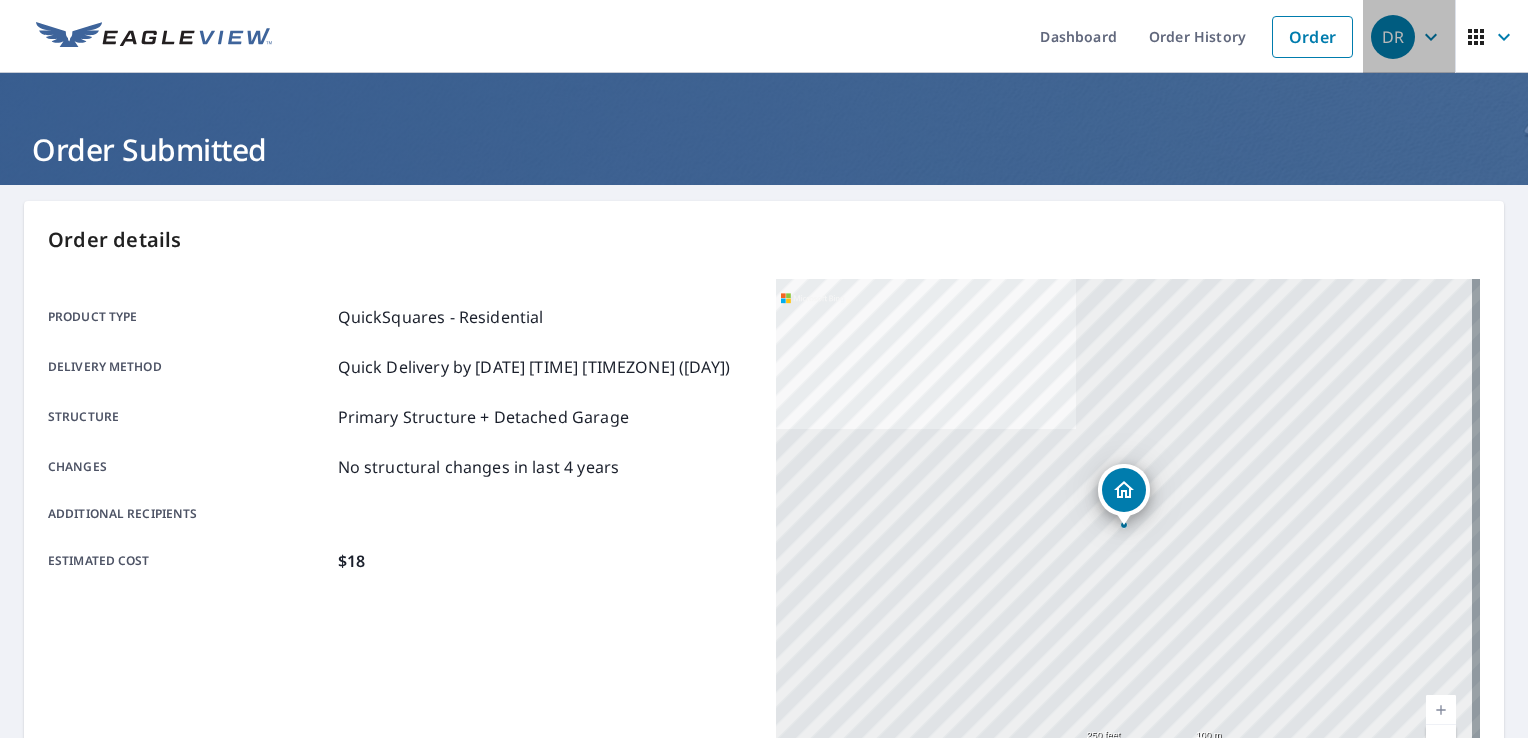click at bounding box center (1431, 36) 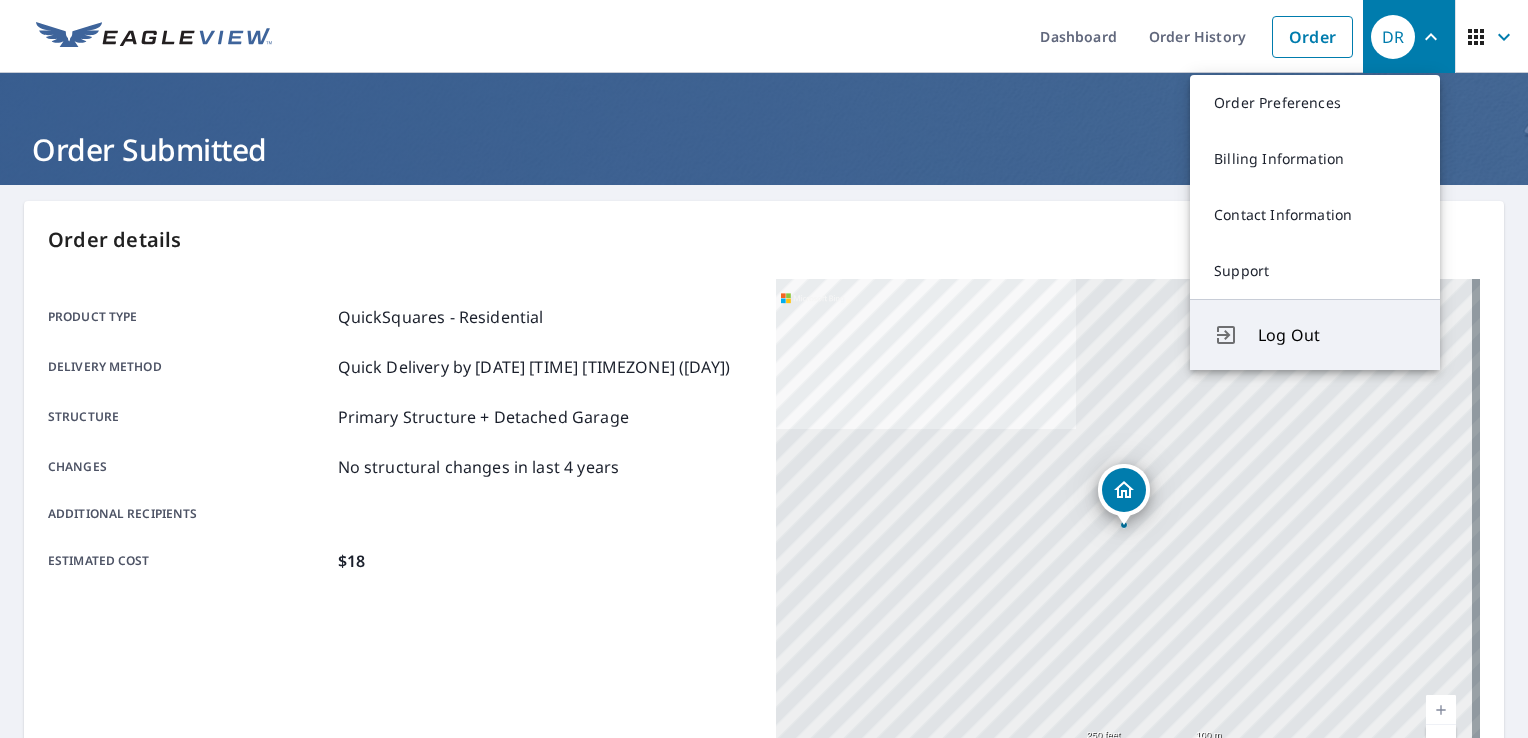 click on "Log Out" at bounding box center [1337, 335] 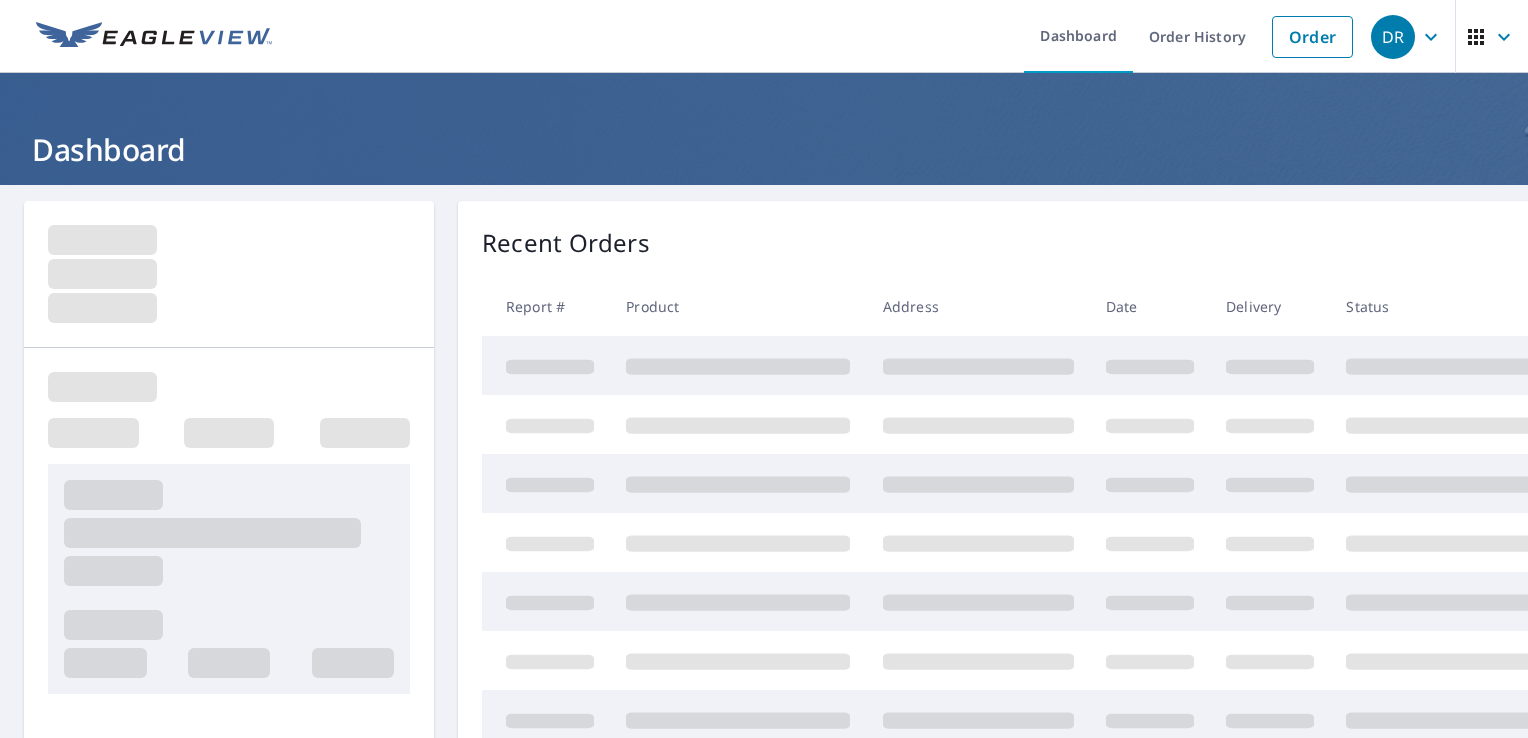 scroll, scrollTop: 0, scrollLeft: 0, axis: both 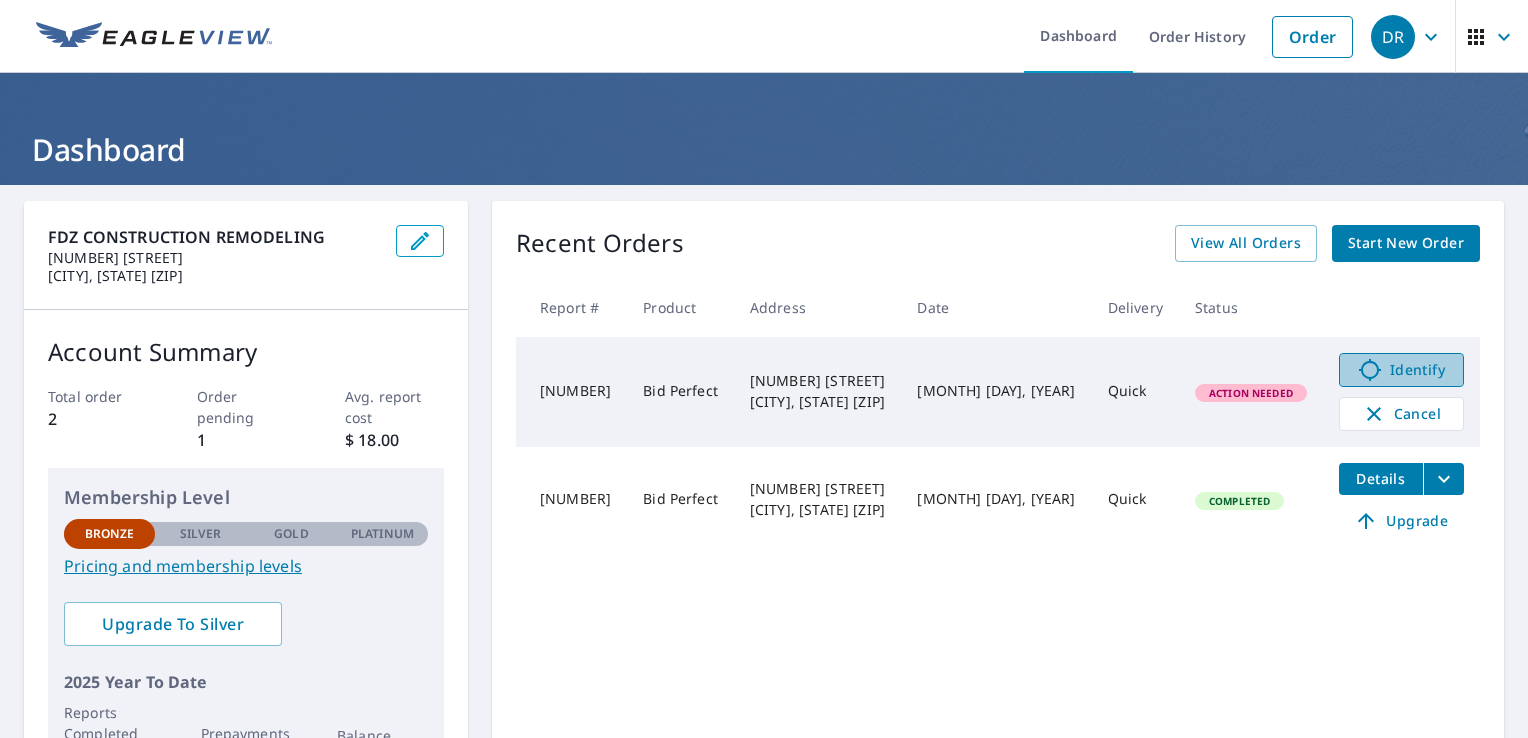 click at bounding box center (1370, 370) 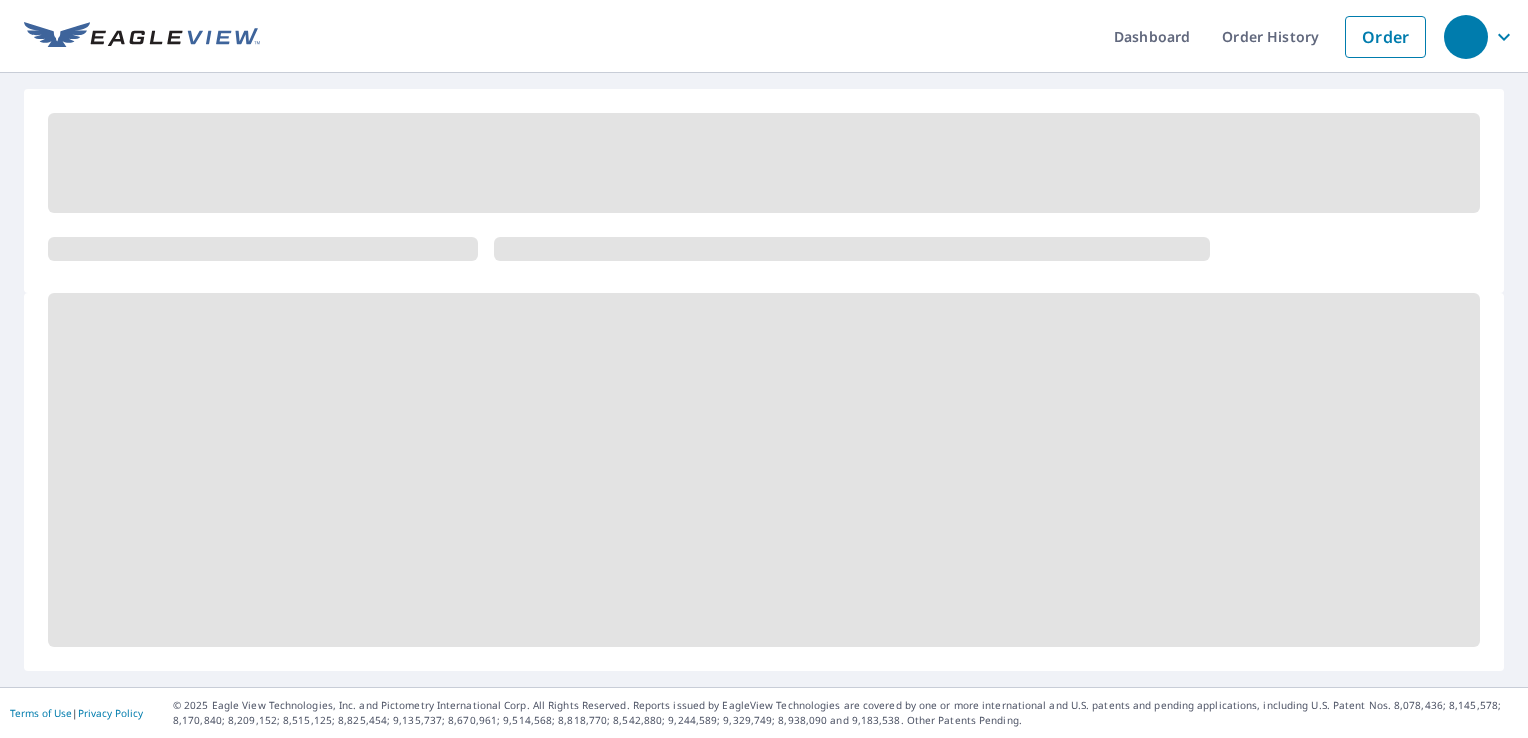 scroll, scrollTop: 0, scrollLeft: 0, axis: both 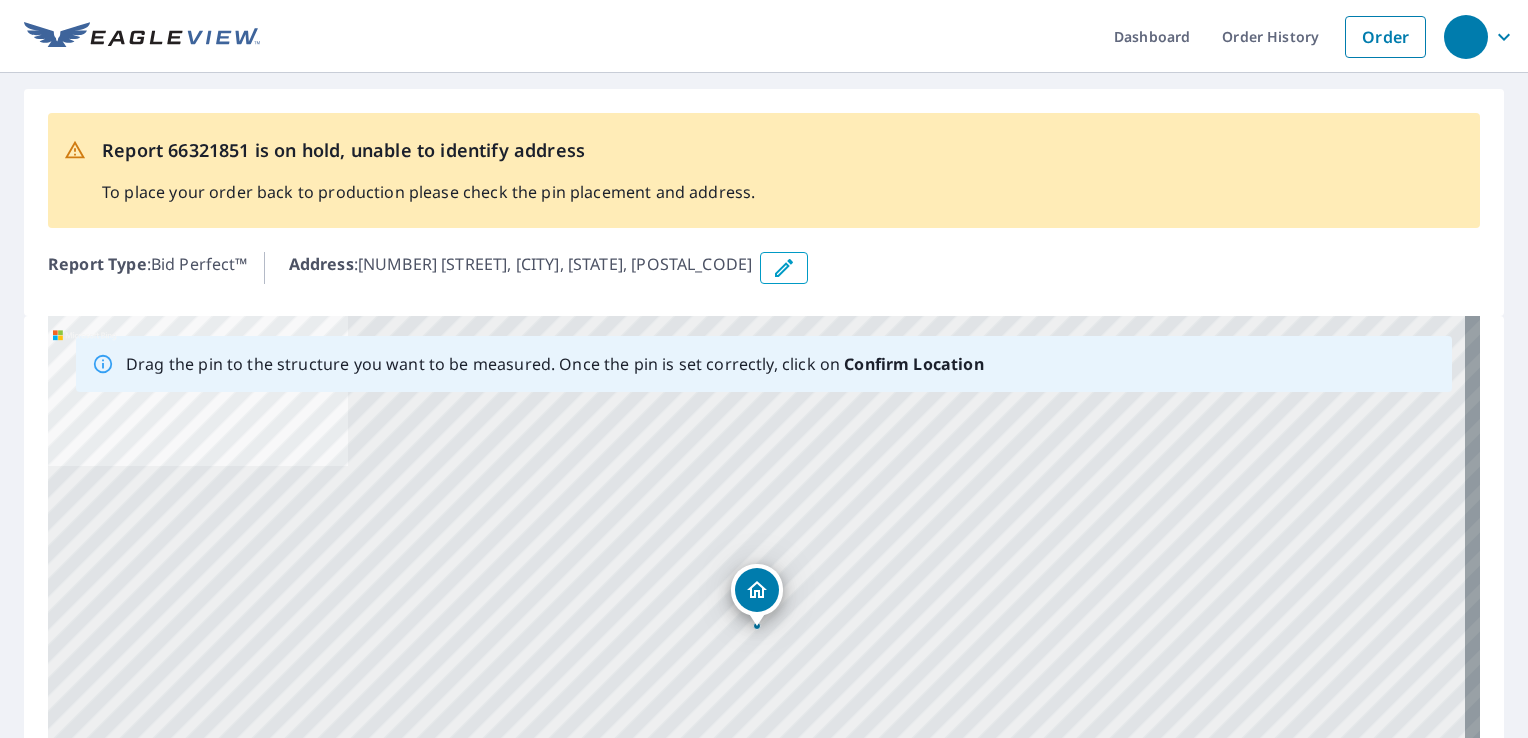 drag, startPoint x: 642, startPoint y: 272, endPoint x: 758, endPoint y: 620, distance: 366.82422 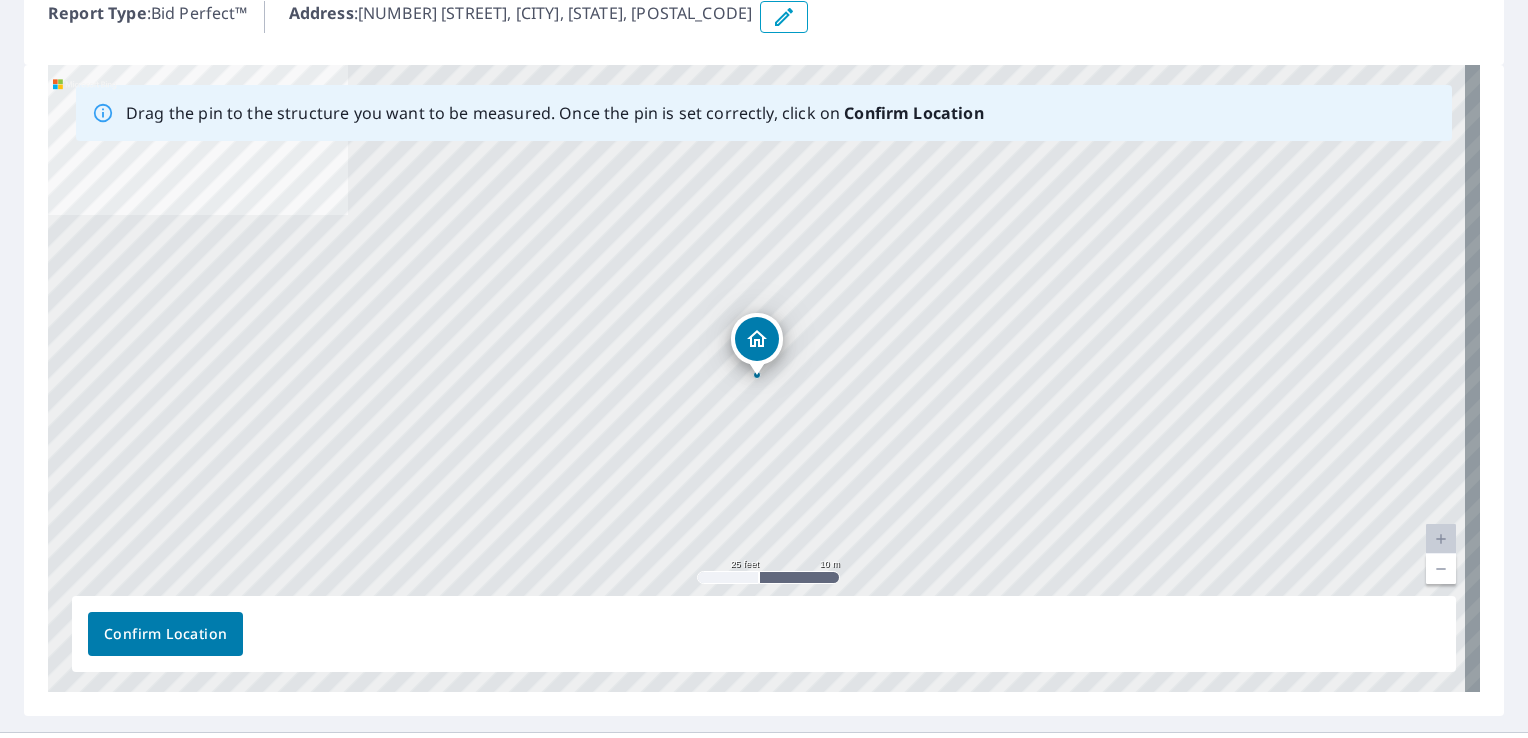 scroll, scrollTop: 295, scrollLeft: 0, axis: vertical 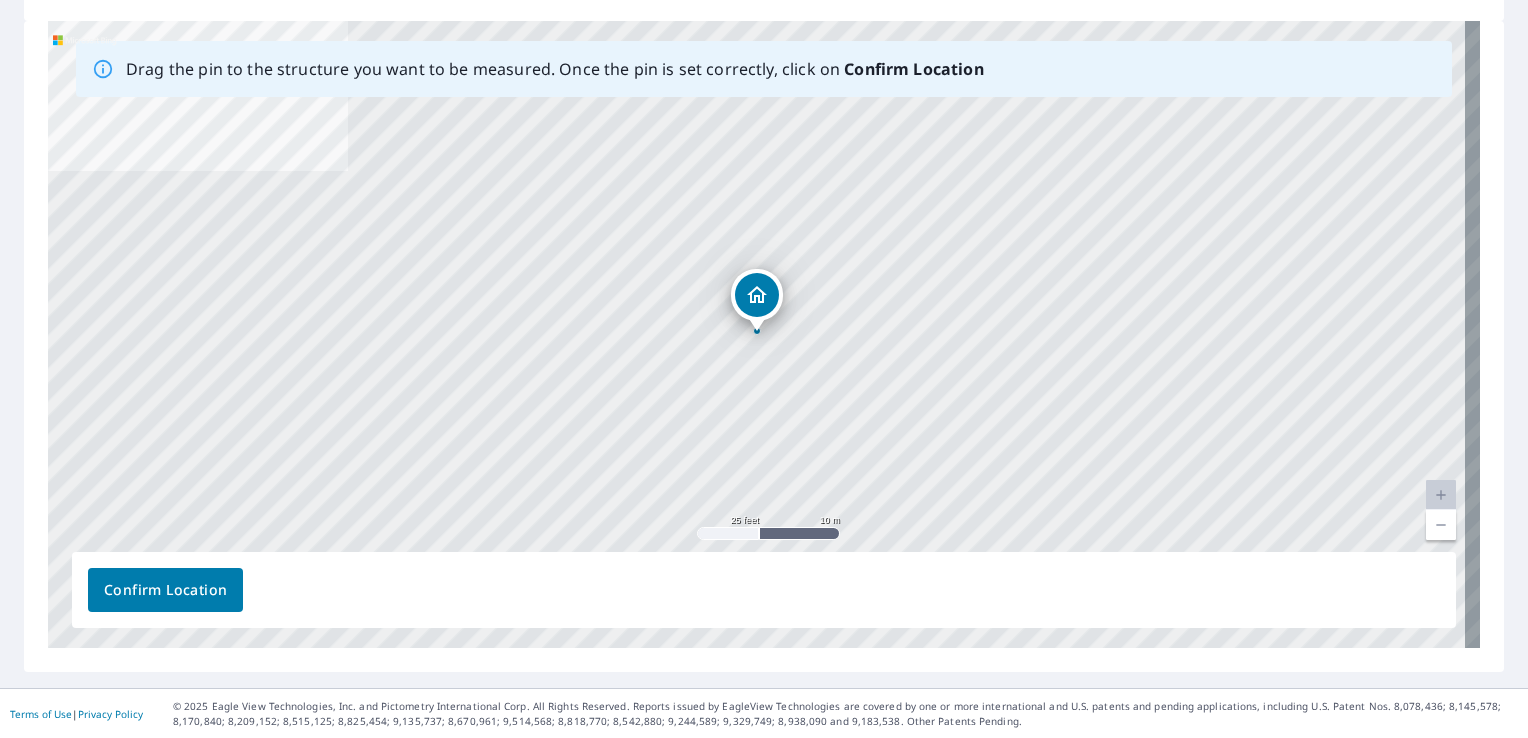 click on "Confirm Location" at bounding box center (165, 590) 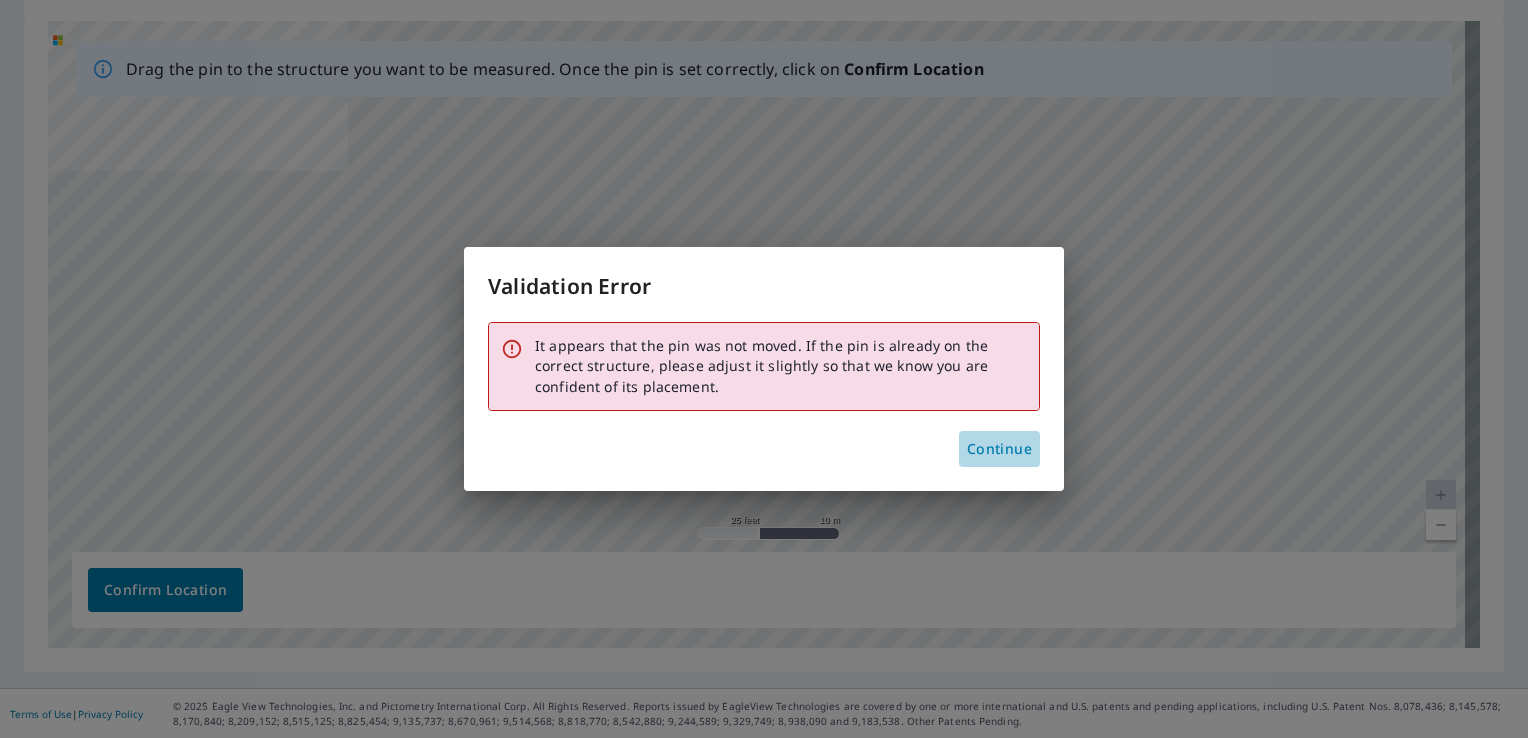 click on "Continue" at bounding box center (999, 449) 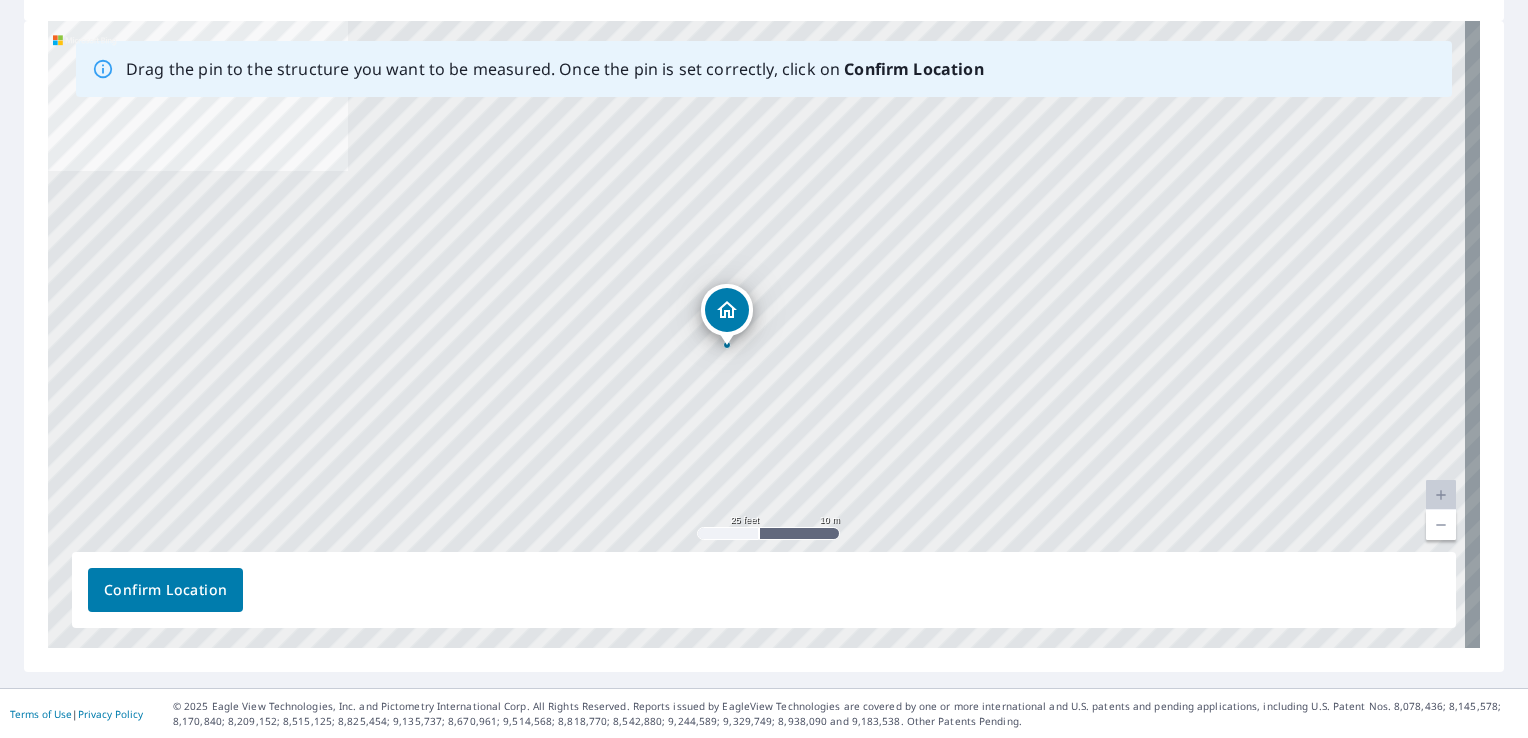drag, startPoint x: 754, startPoint y: 296, endPoint x: 724, endPoint y: 310, distance: 33.105892 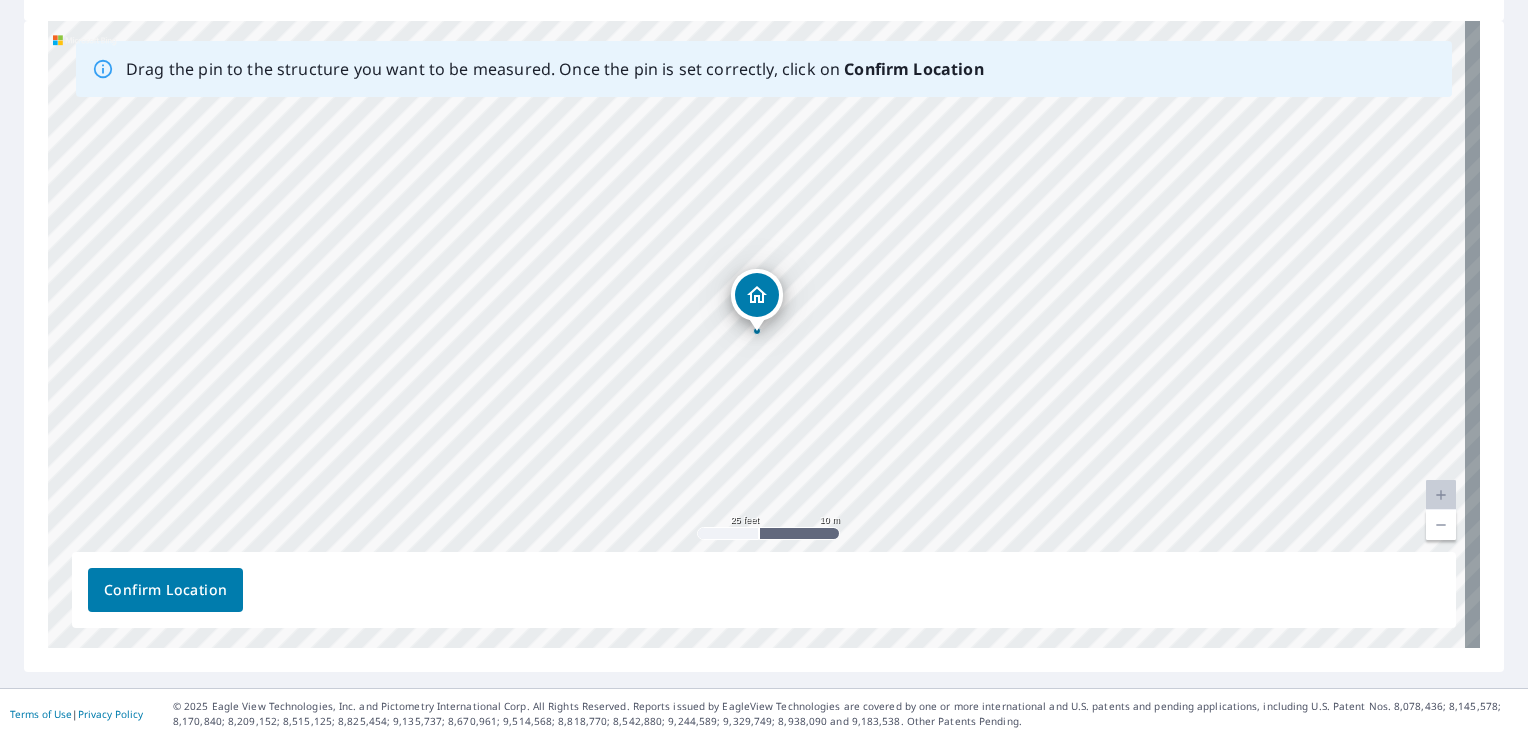 click on "Confirm Location" at bounding box center [165, 590] 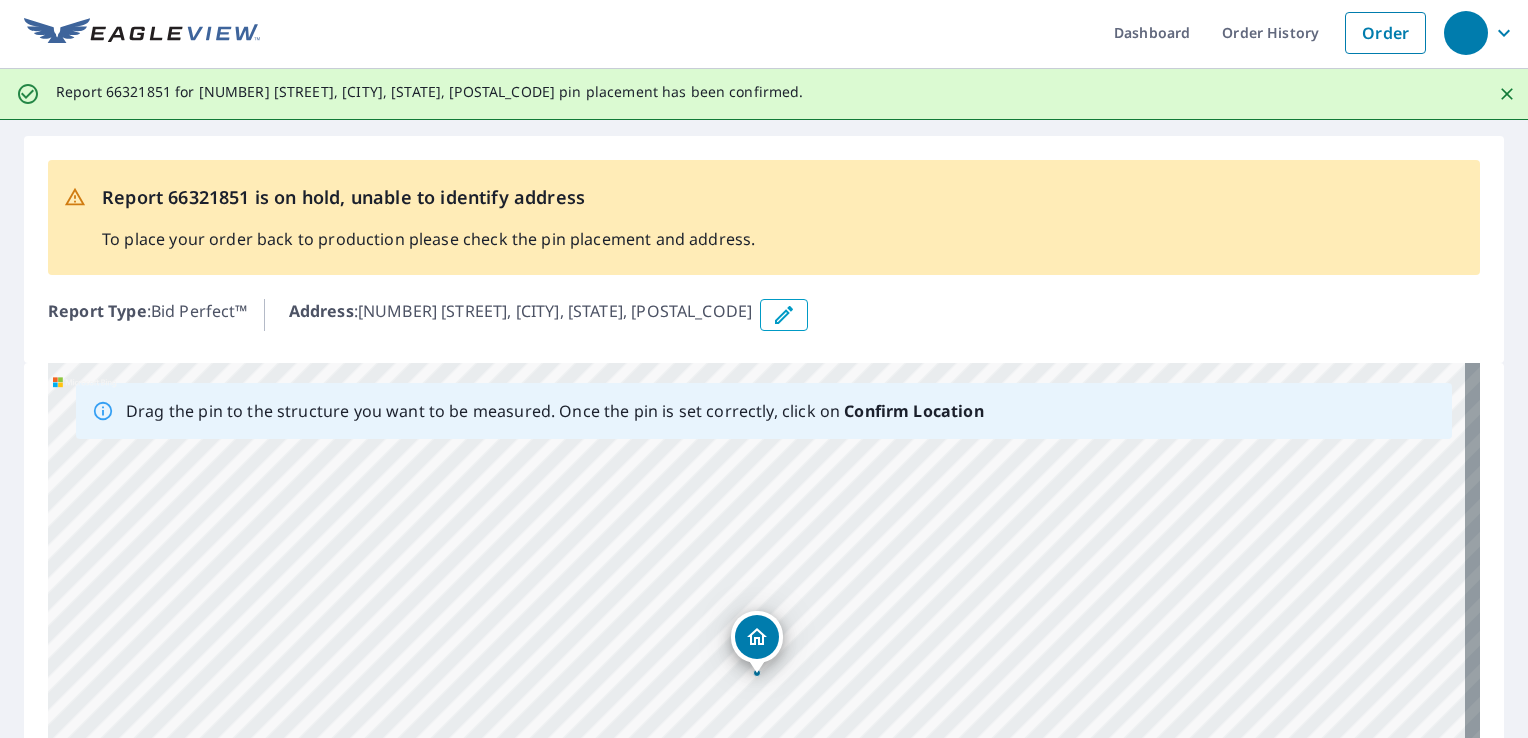 scroll, scrollTop: 0, scrollLeft: 0, axis: both 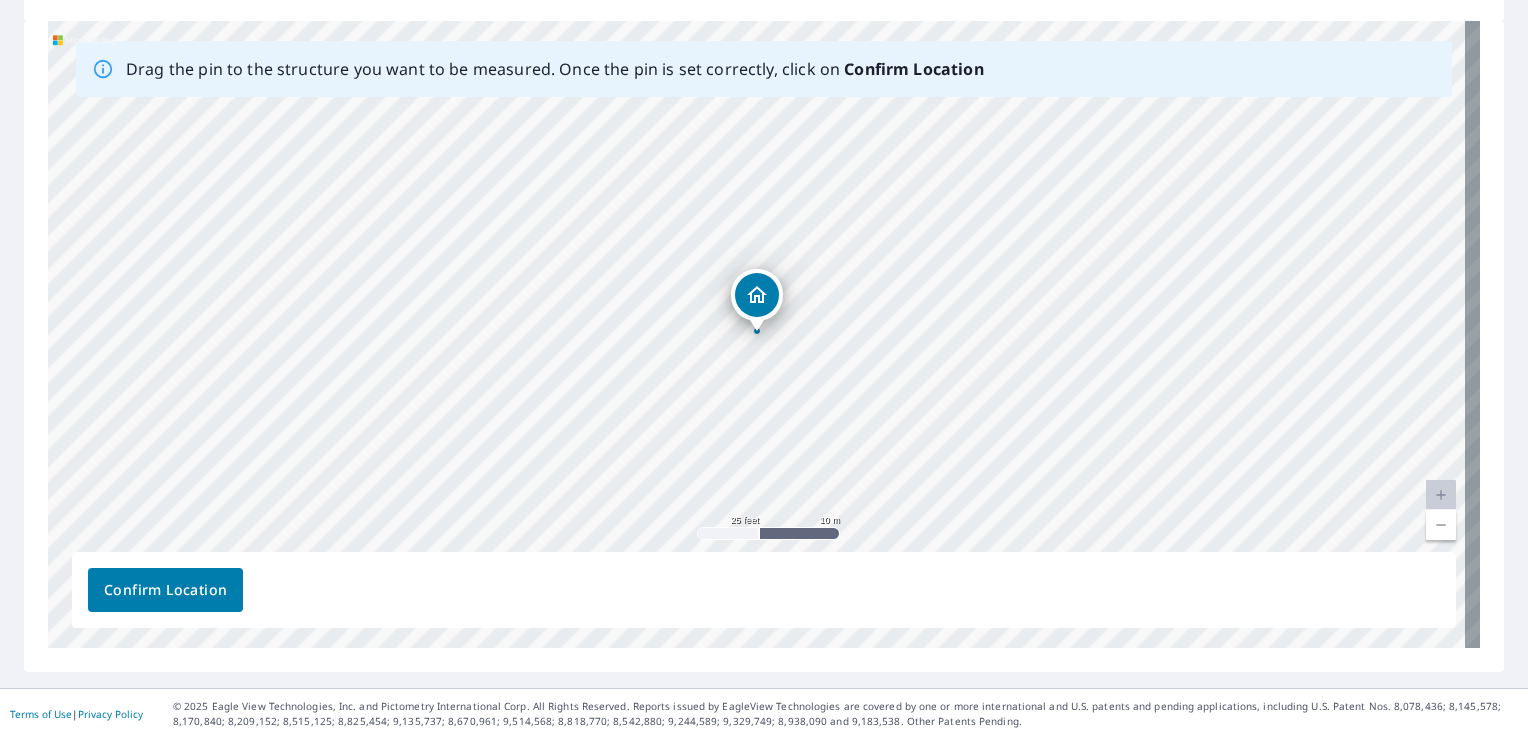 click on "Confirm Location" at bounding box center [165, 590] 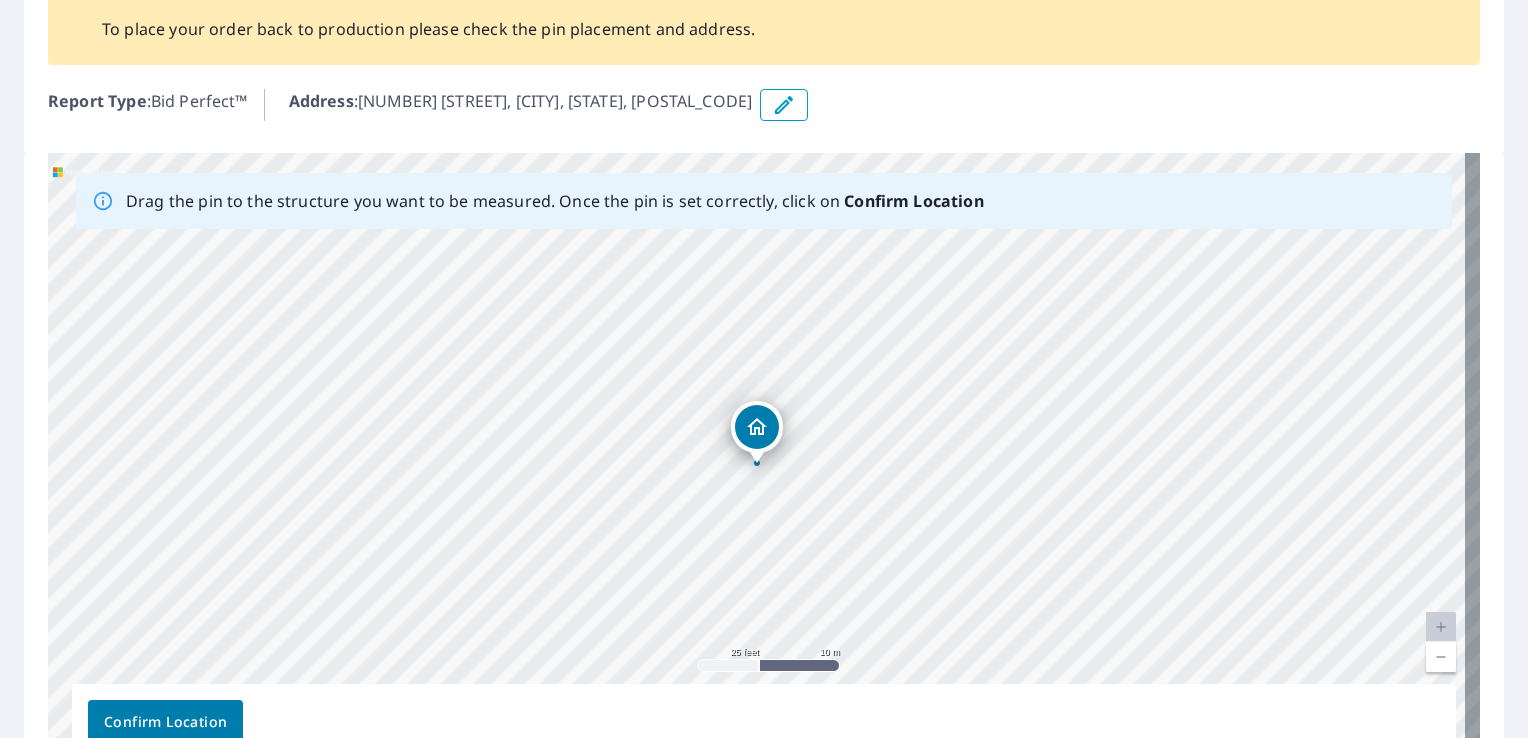 scroll, scrollTop: 0, scrollLeft: 0, axis: both 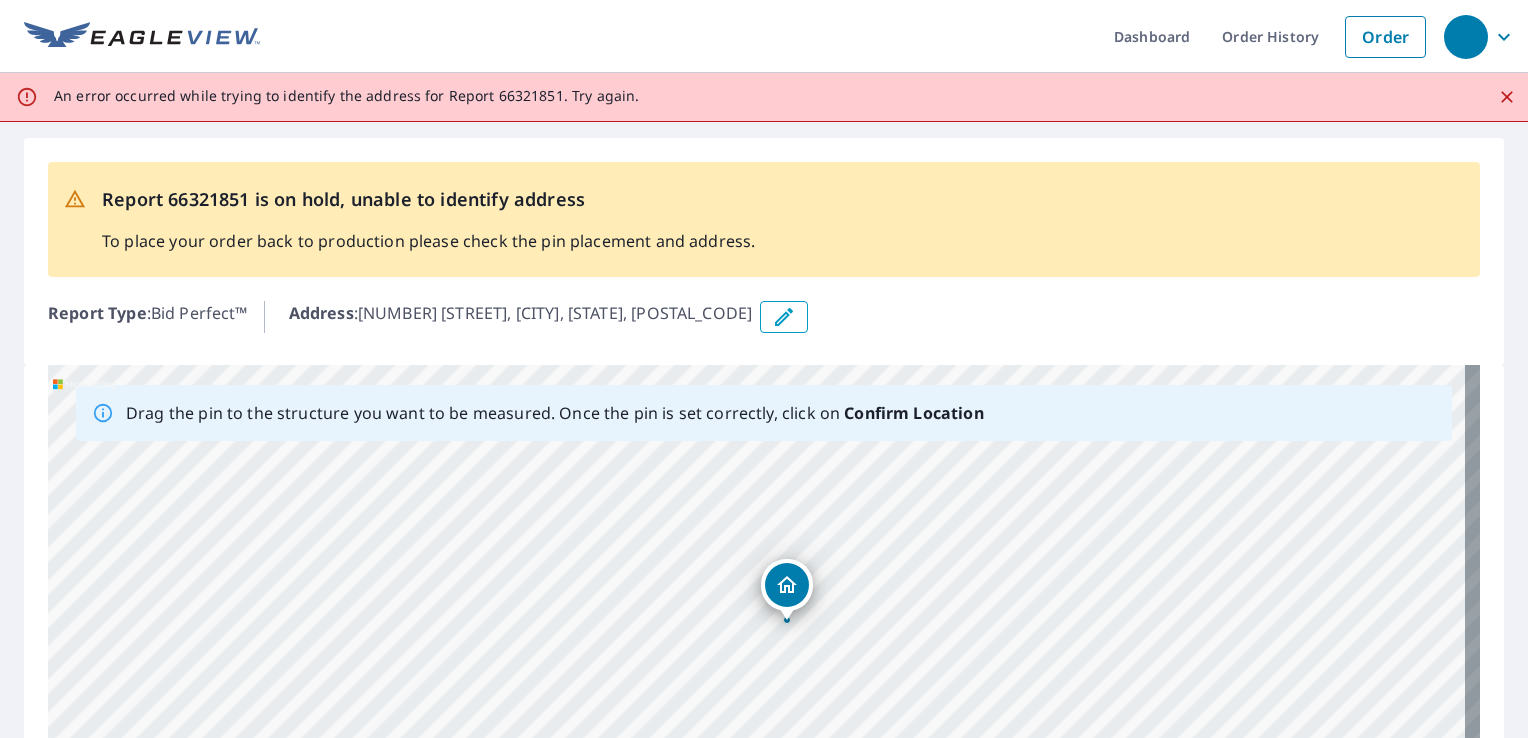 drag, startPoint x: 754, startPoint y: 646, endPoint x: 784, endPoint y: 591, distance: 62.649822 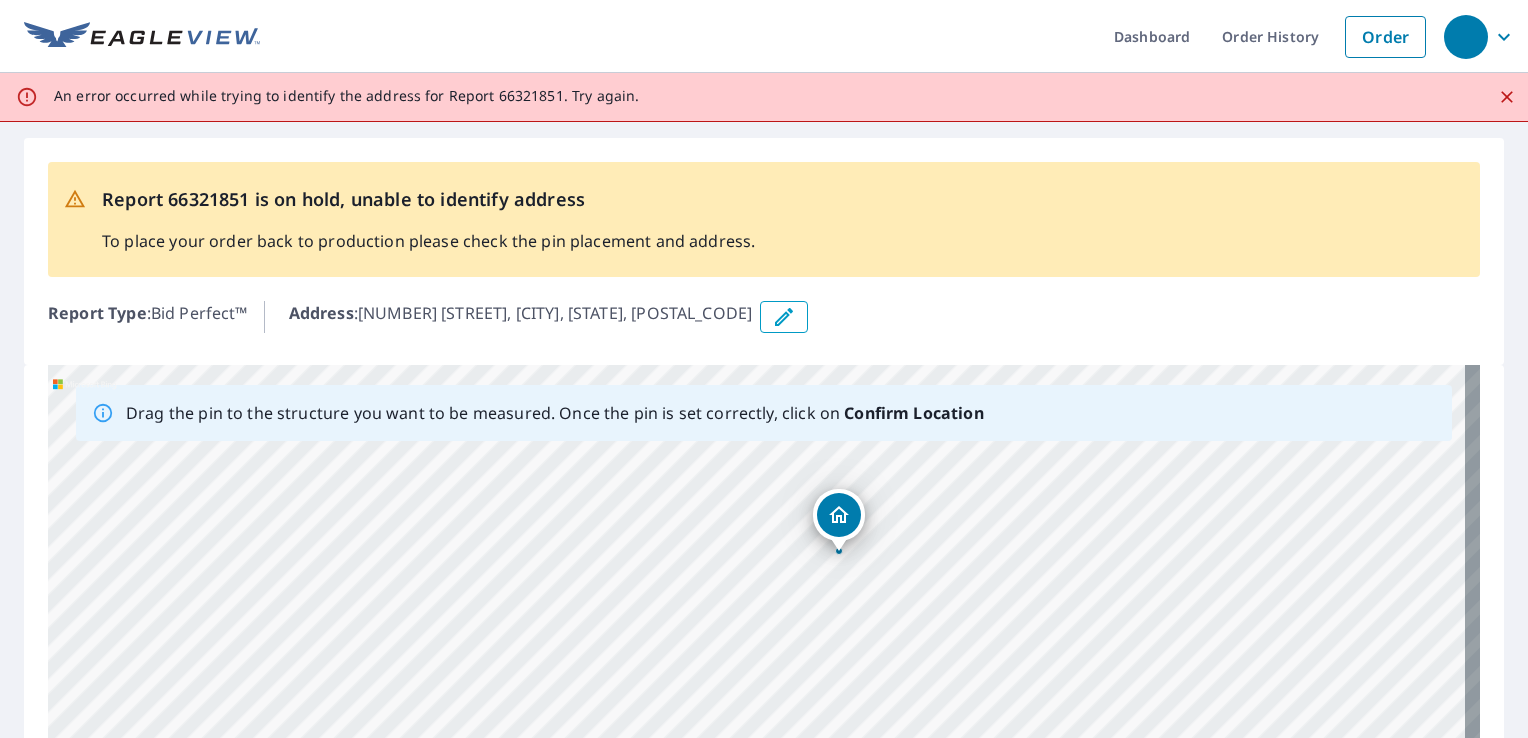 drag, startPoint x: 1020, startPoint y: 530, endPoint x: 1076, endPoint y: 437, distance: 108.55874 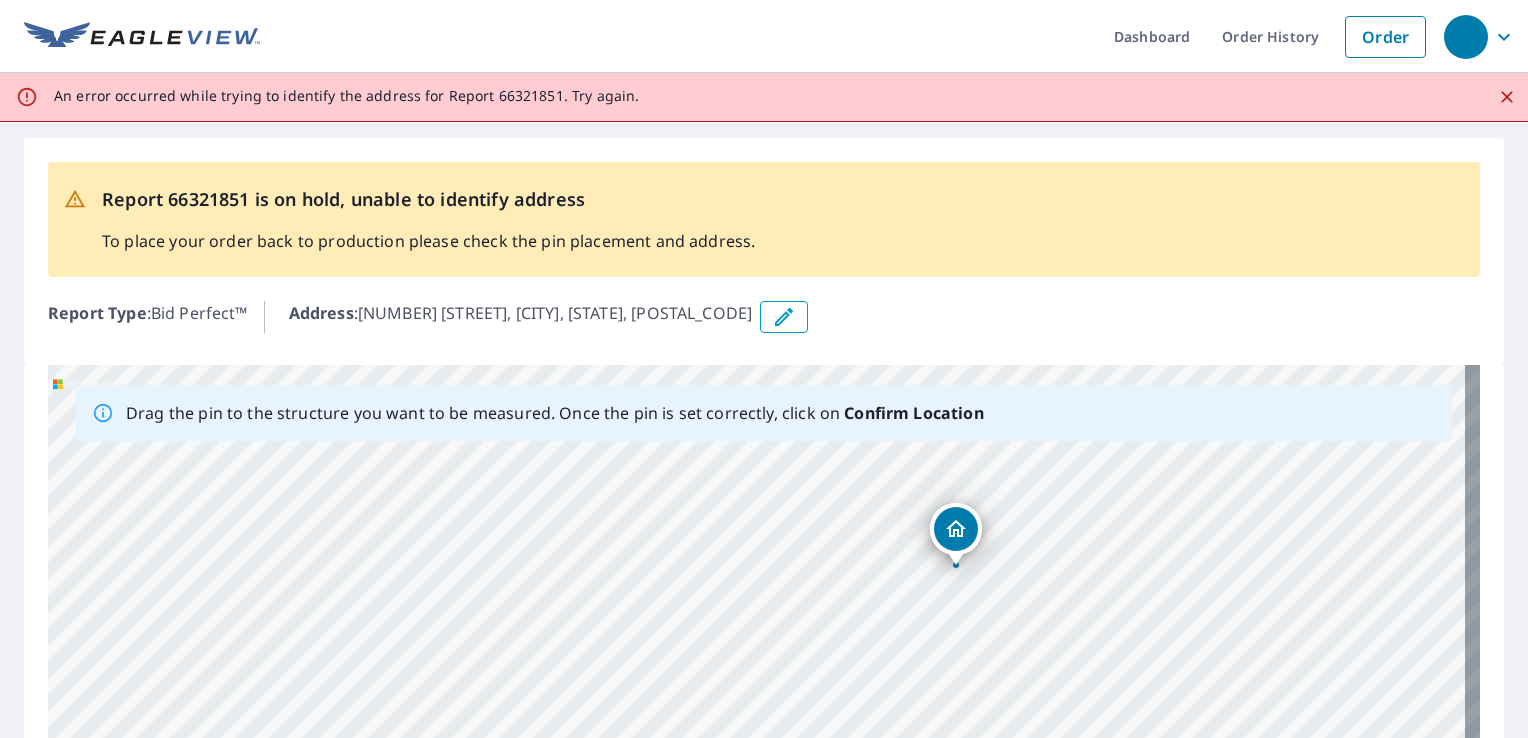 click on "[NUMBER] N Park Ave, [CITY], [STATE] [POSTAL_CODE]" at bounding box center [764, 678] 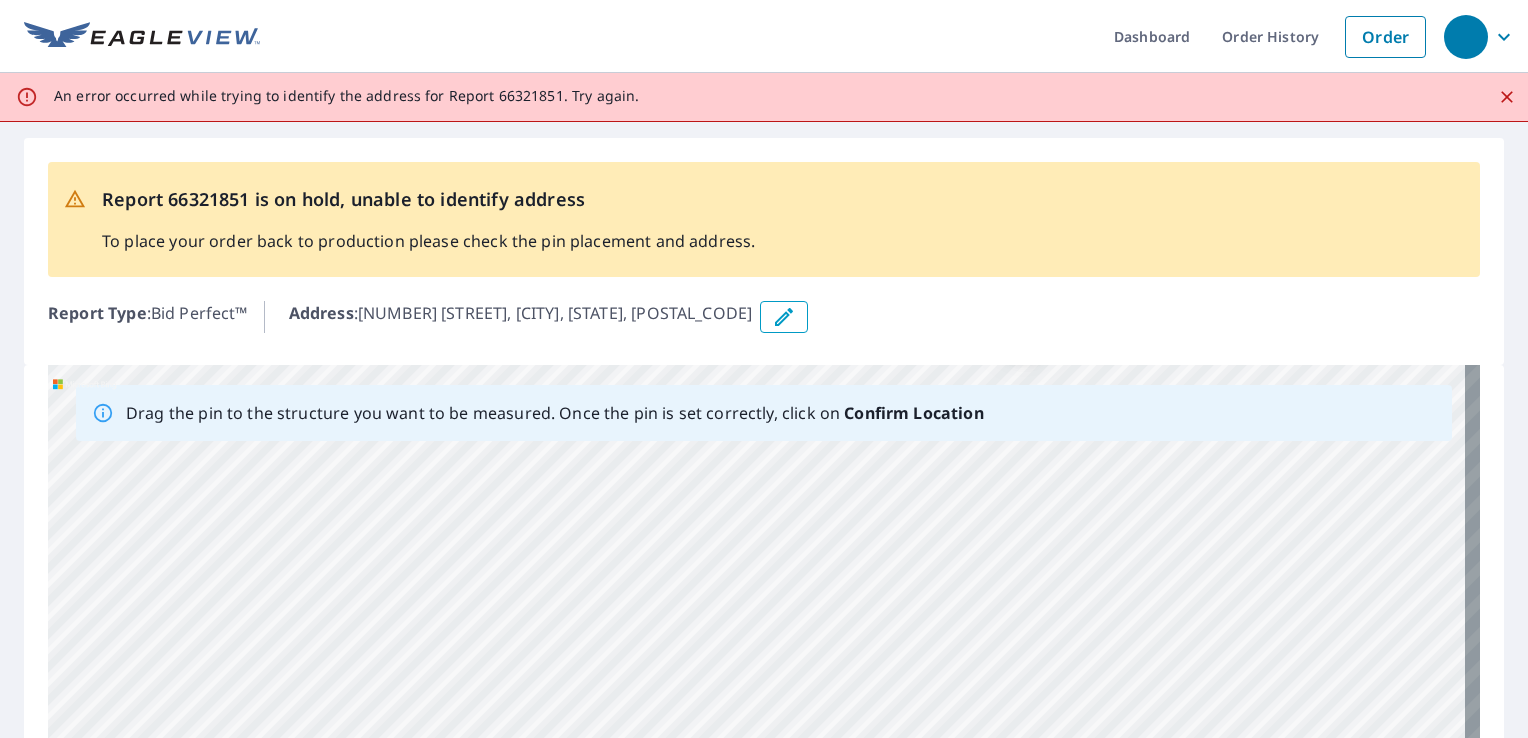 drag, startPoint x: 876, startPoint y: 558, endPoint x: 936, endPoint y: 404, distance: 165.27553 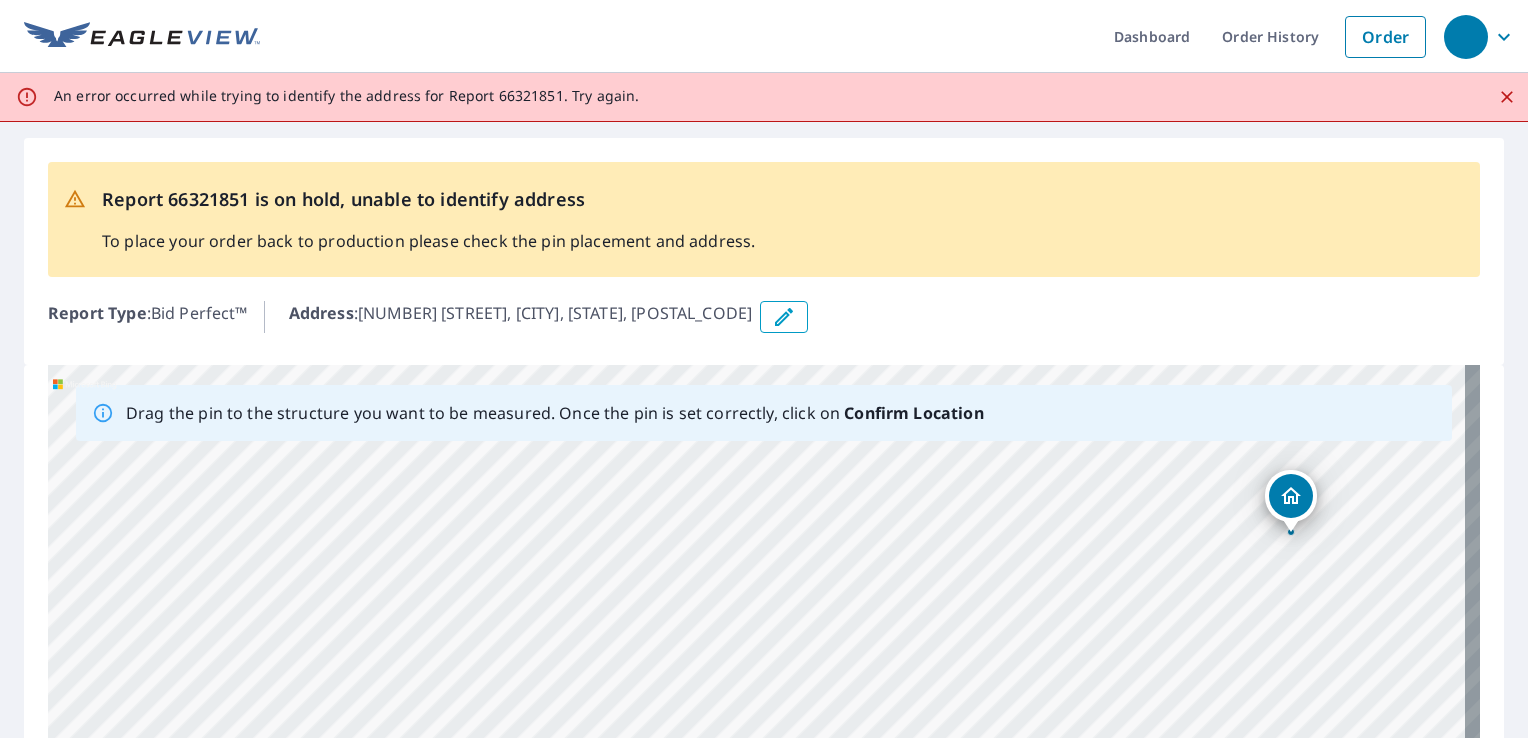 click on "[NUMBER] N Park Ave, [CITY], [STATE] [POSTAL_CODE]" at bounding box center [764, 678] 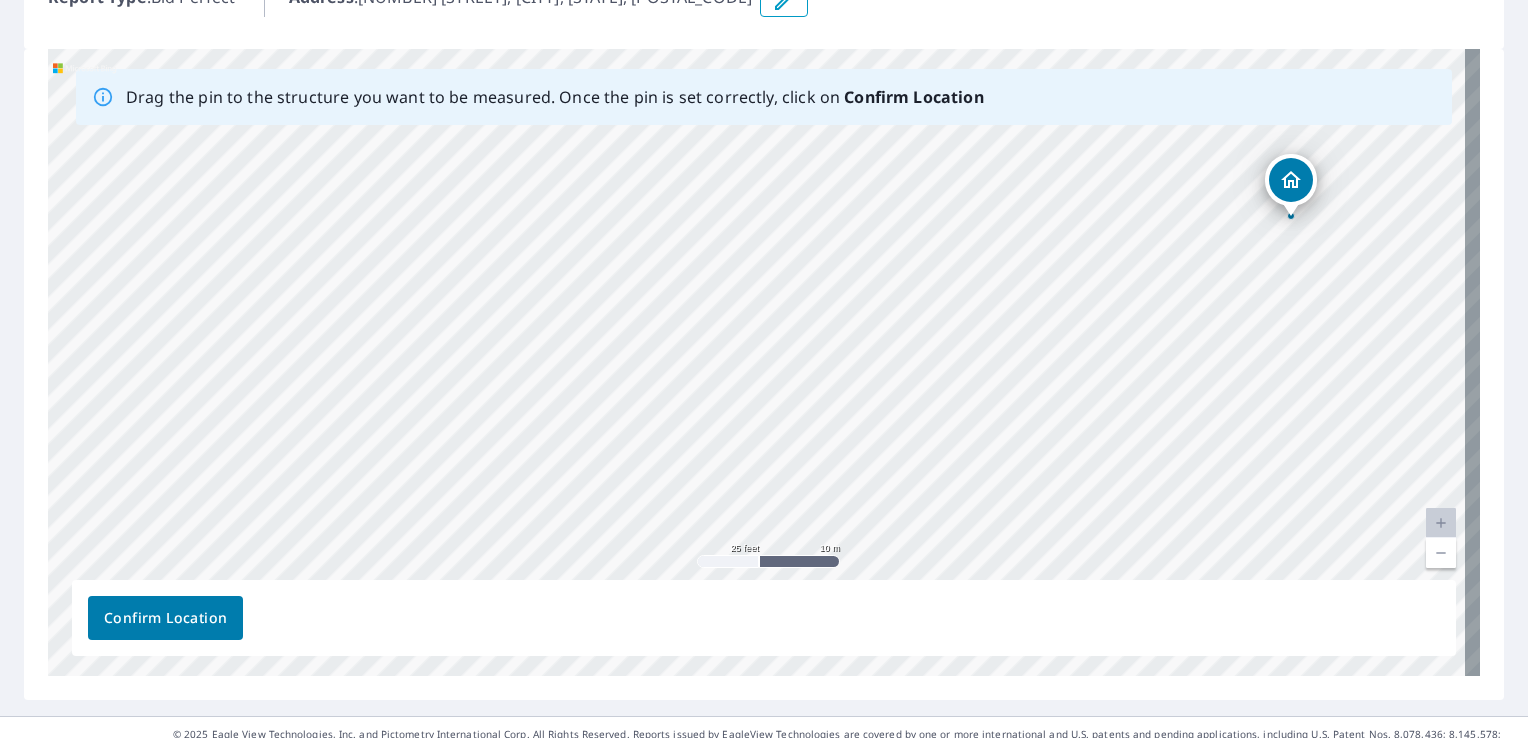 scroll, scrollTop: 344, scrollLeft: 0, axis: vertical 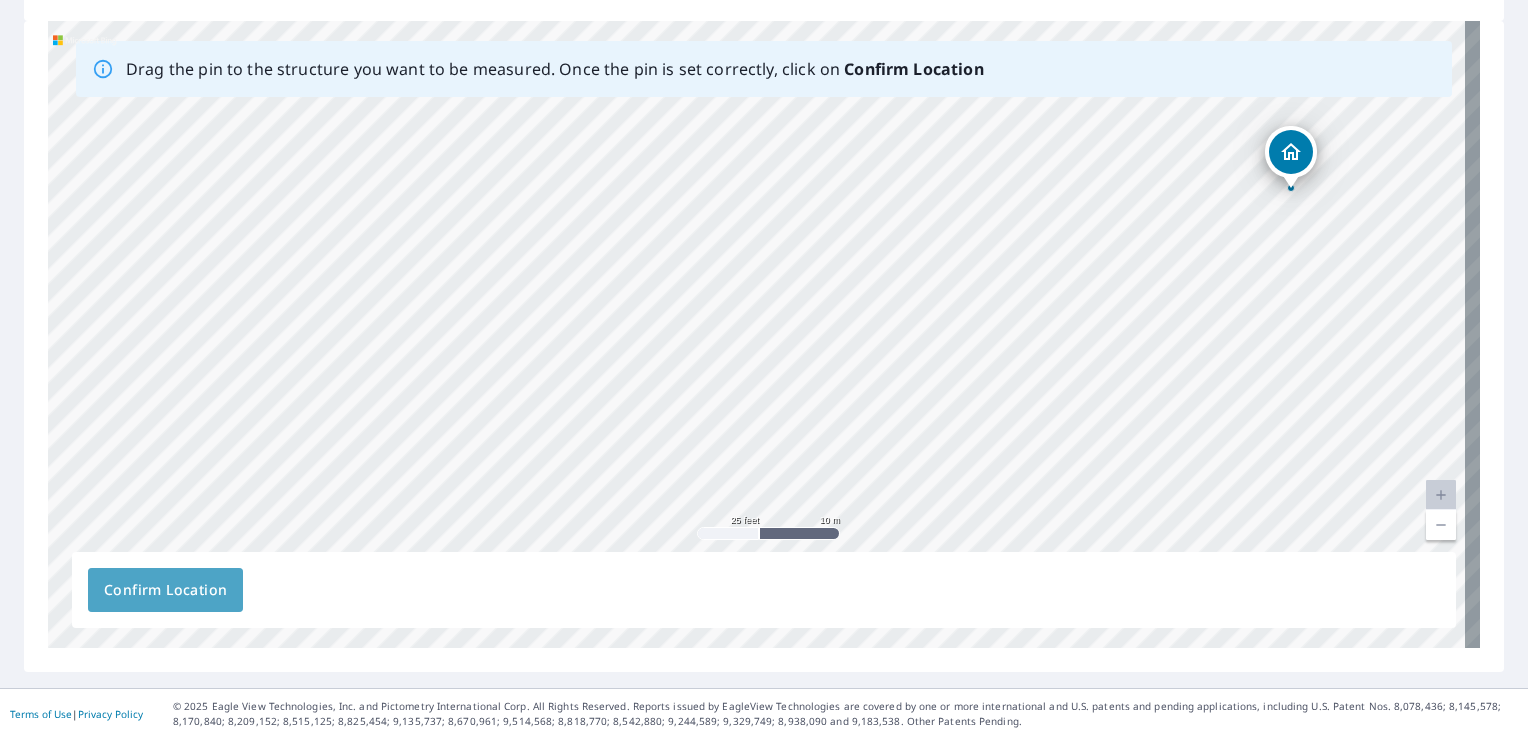 click on "Confirm Location" at bounding box center [165, 590] 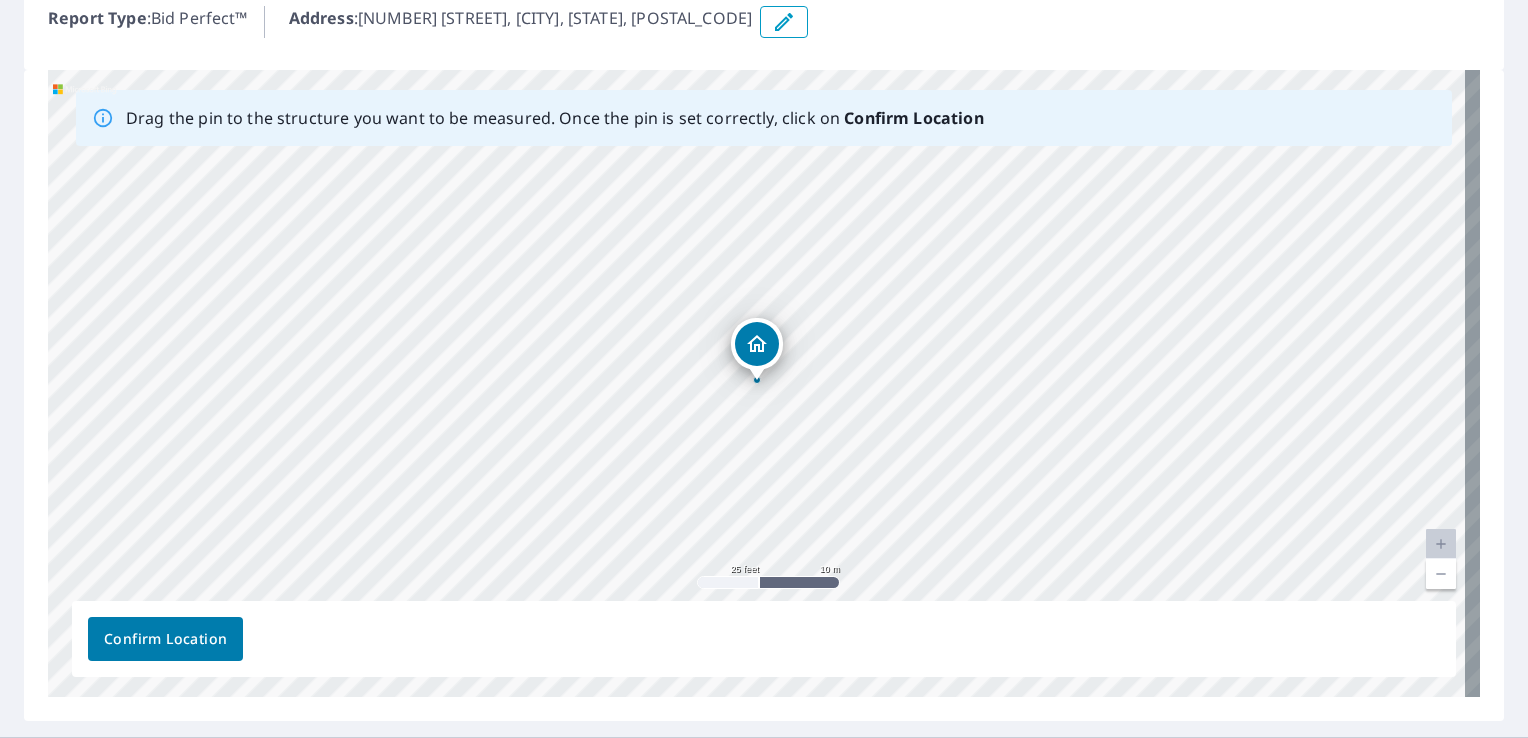 scroll, scrollTop: 0, scrollLeft: 0, axis: both 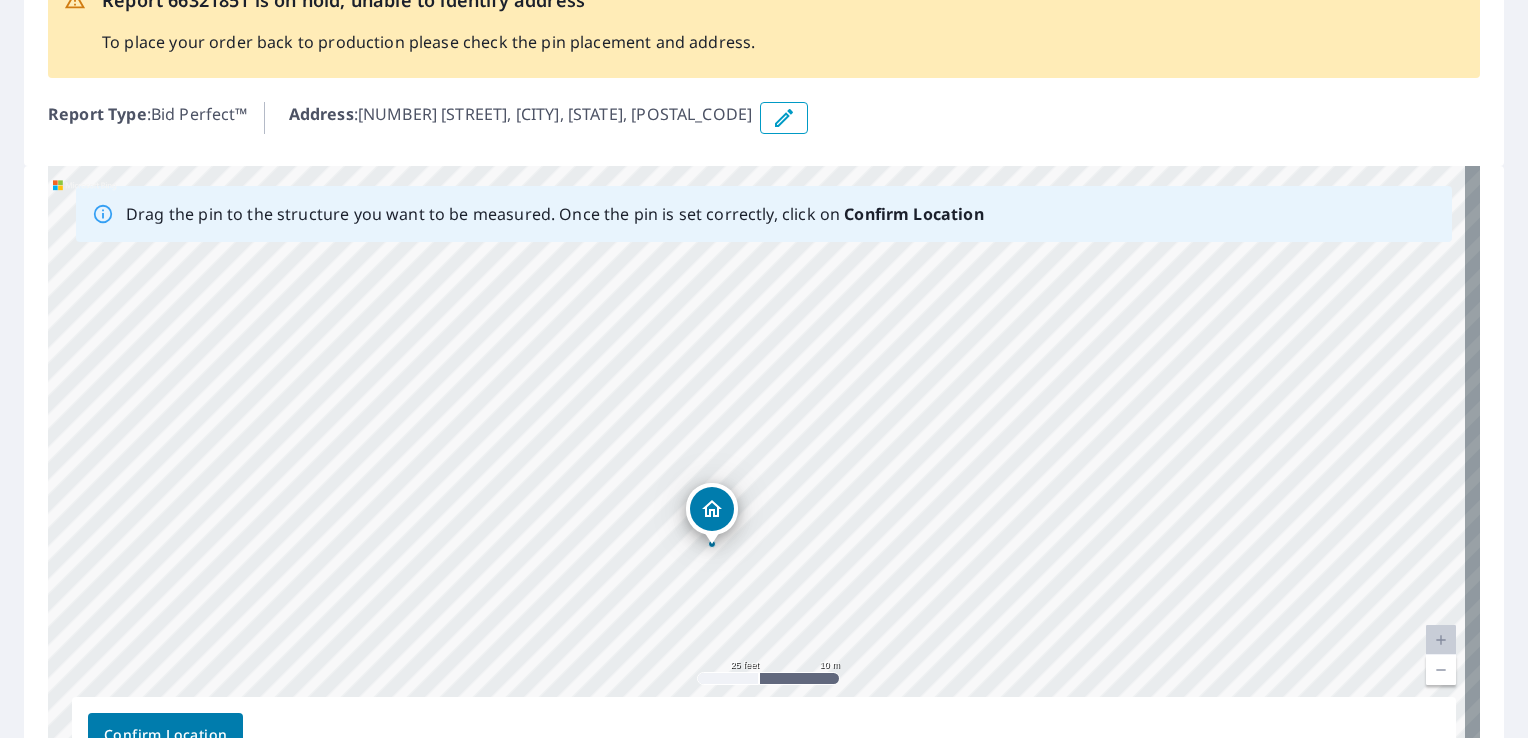 drag, startPoint x: 752, startPoint y: 430, endPoint x: 707, endPoint y: 498, distance: 81.5414 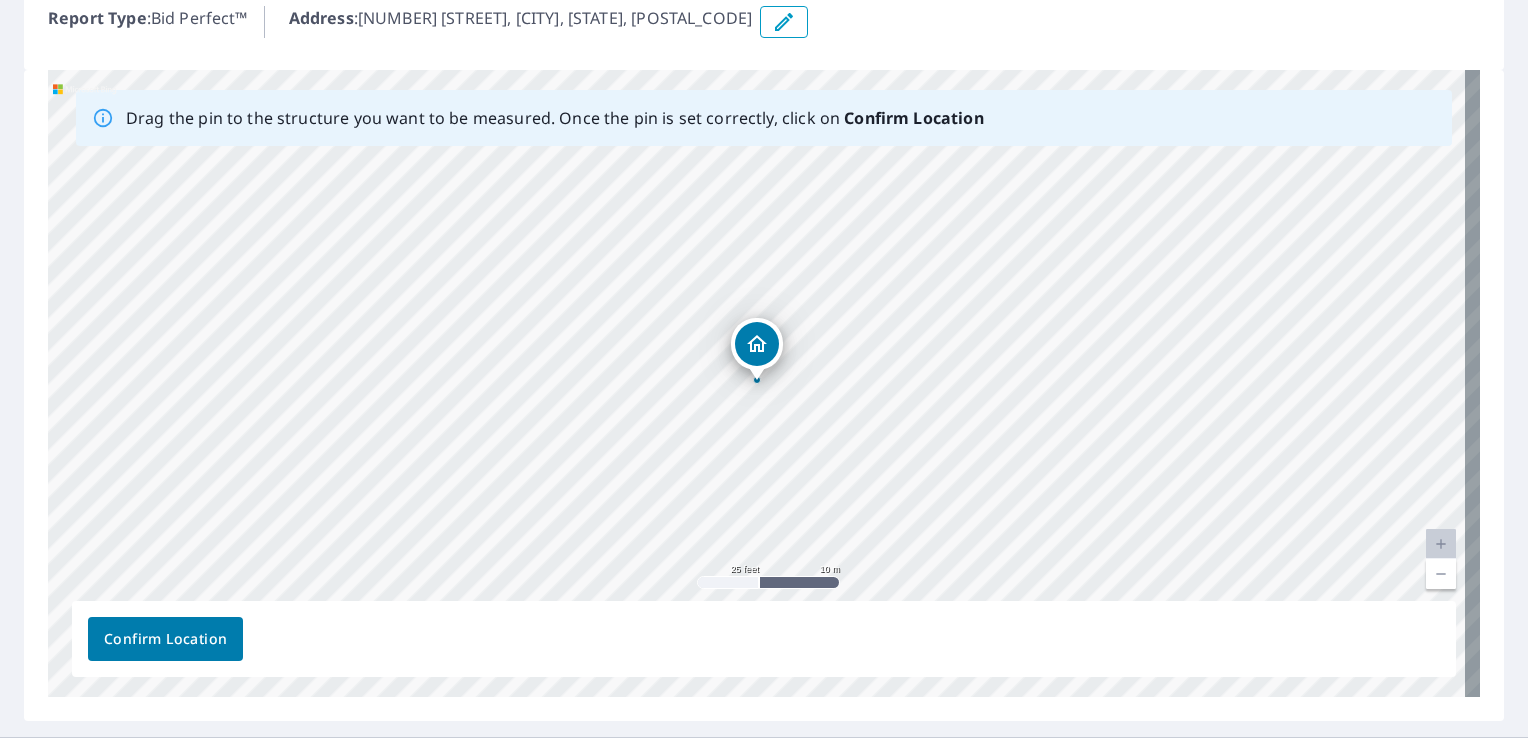 scroll, scrollTop: 299, scrollLeft: 0, axis: vertical 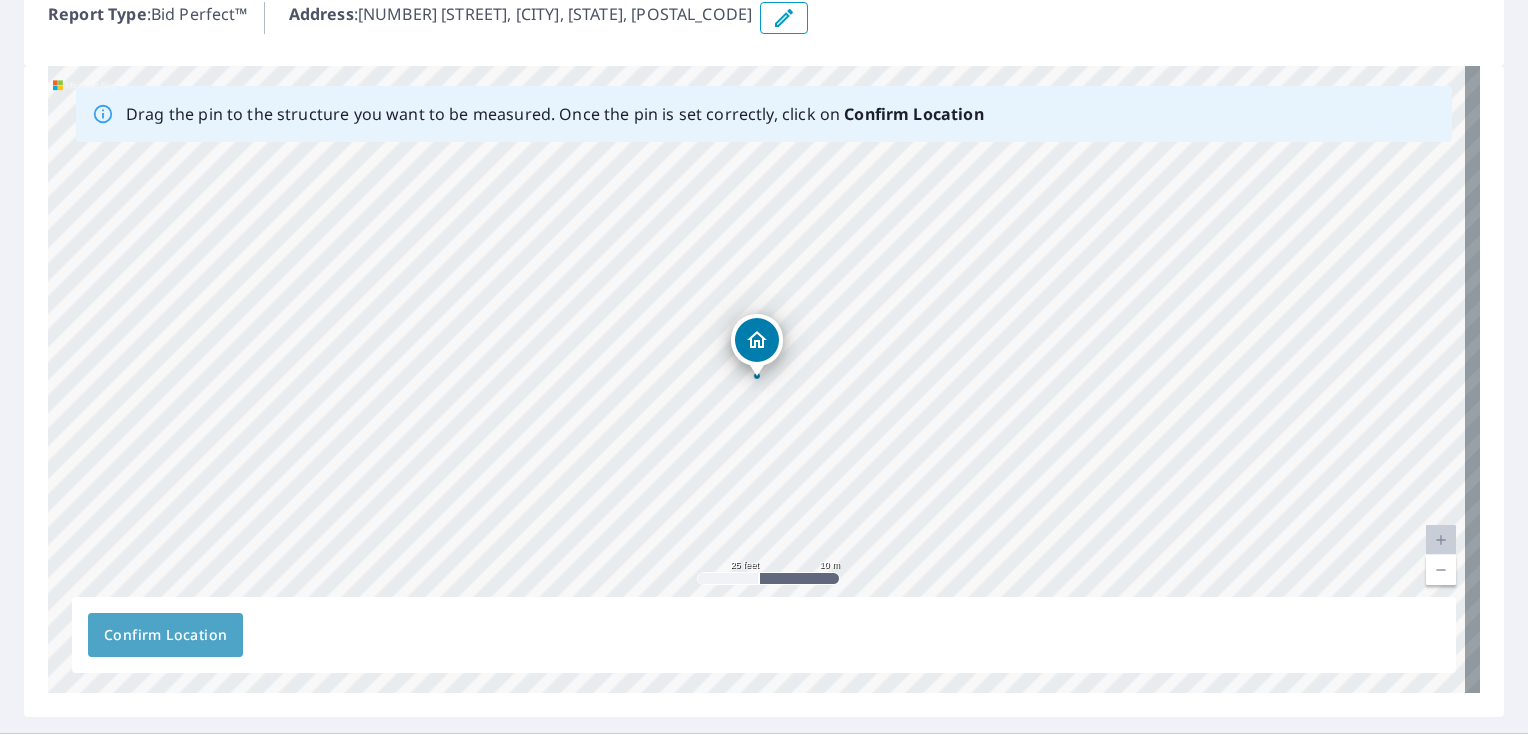 click on "Confirm Location" at bounding box center [165, 635] 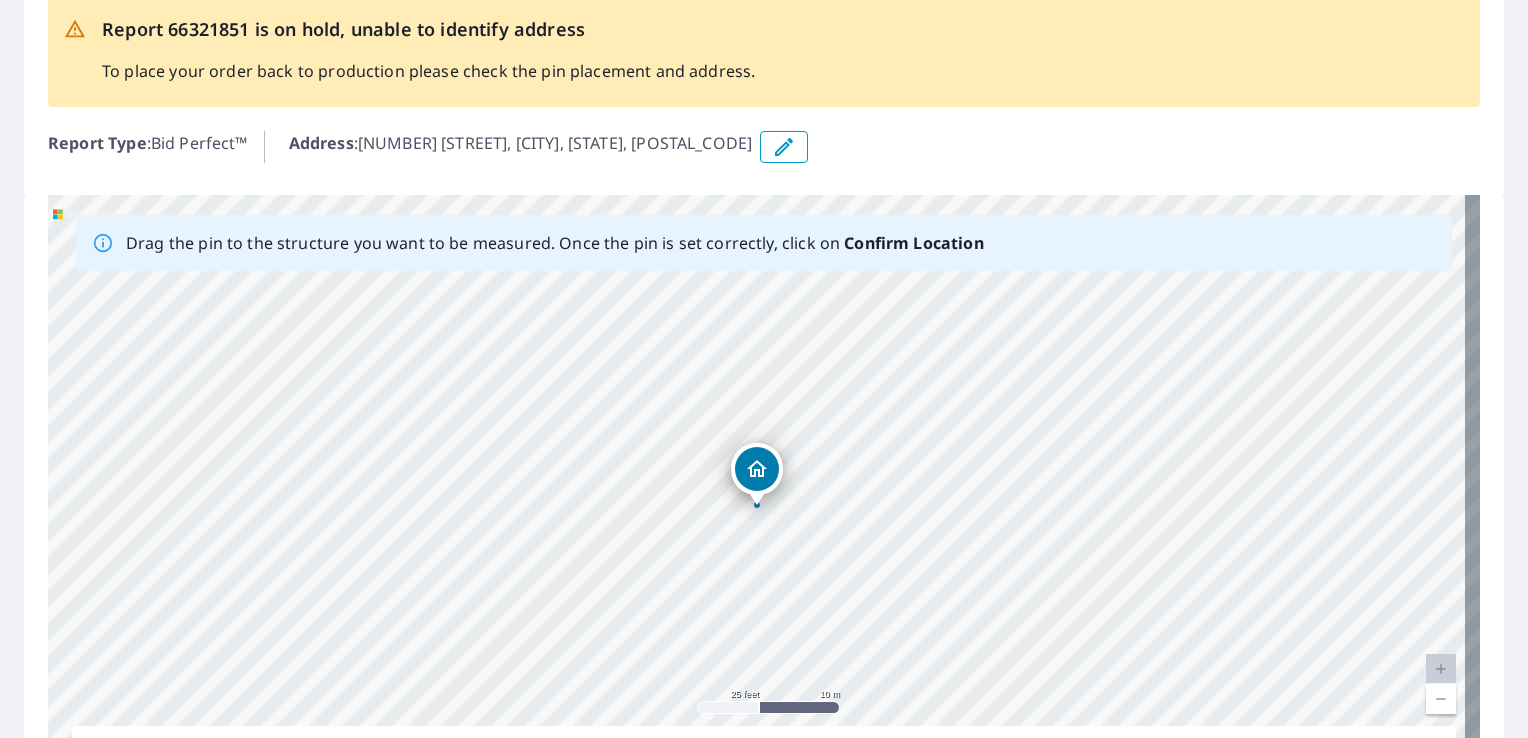 scroll, scrollTop: 0, scrollLeft: 0, axis: both 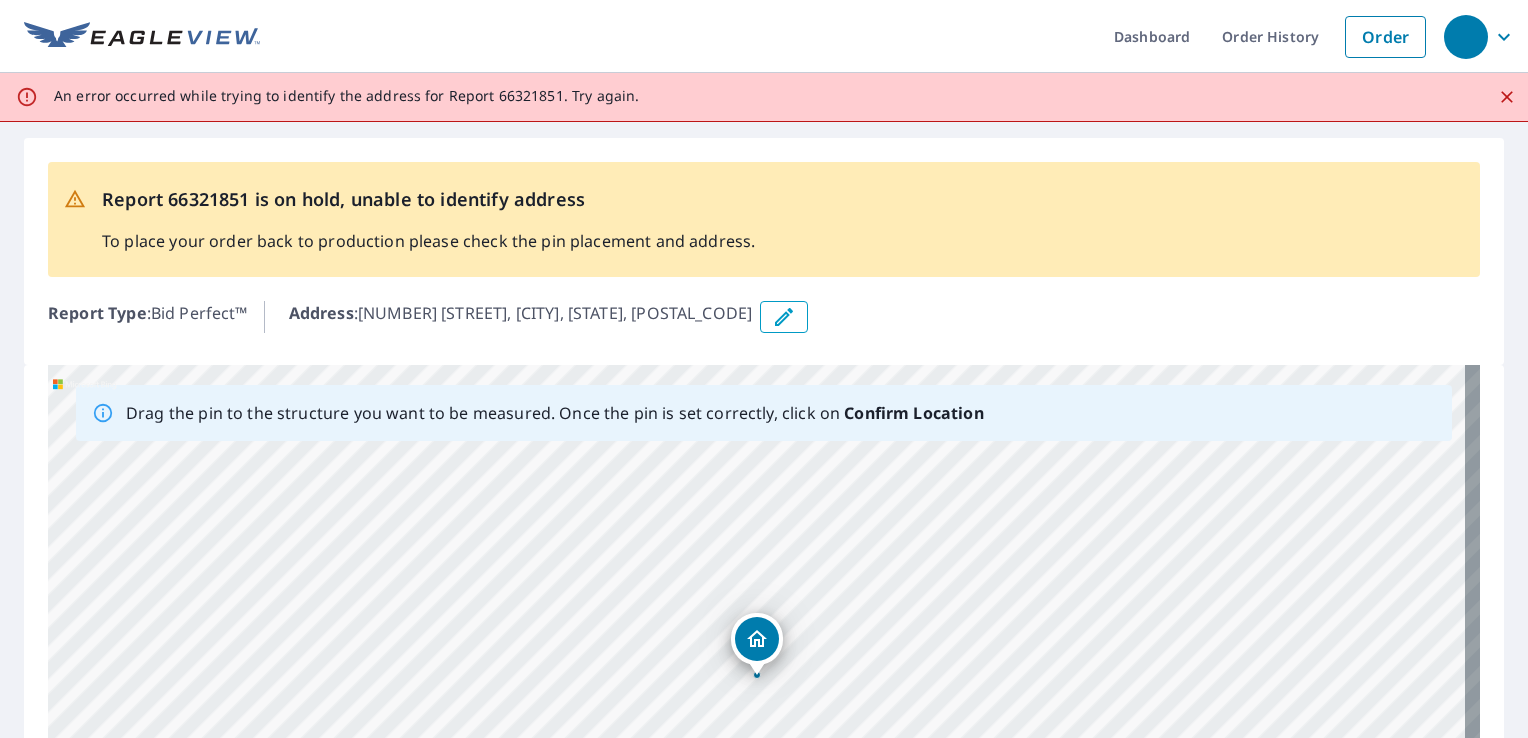 click on "Report Type :  Bid Perfect™ Address :  202 N Park Ave, Terrell, TX, 75160" at bounding box center [764, 317] 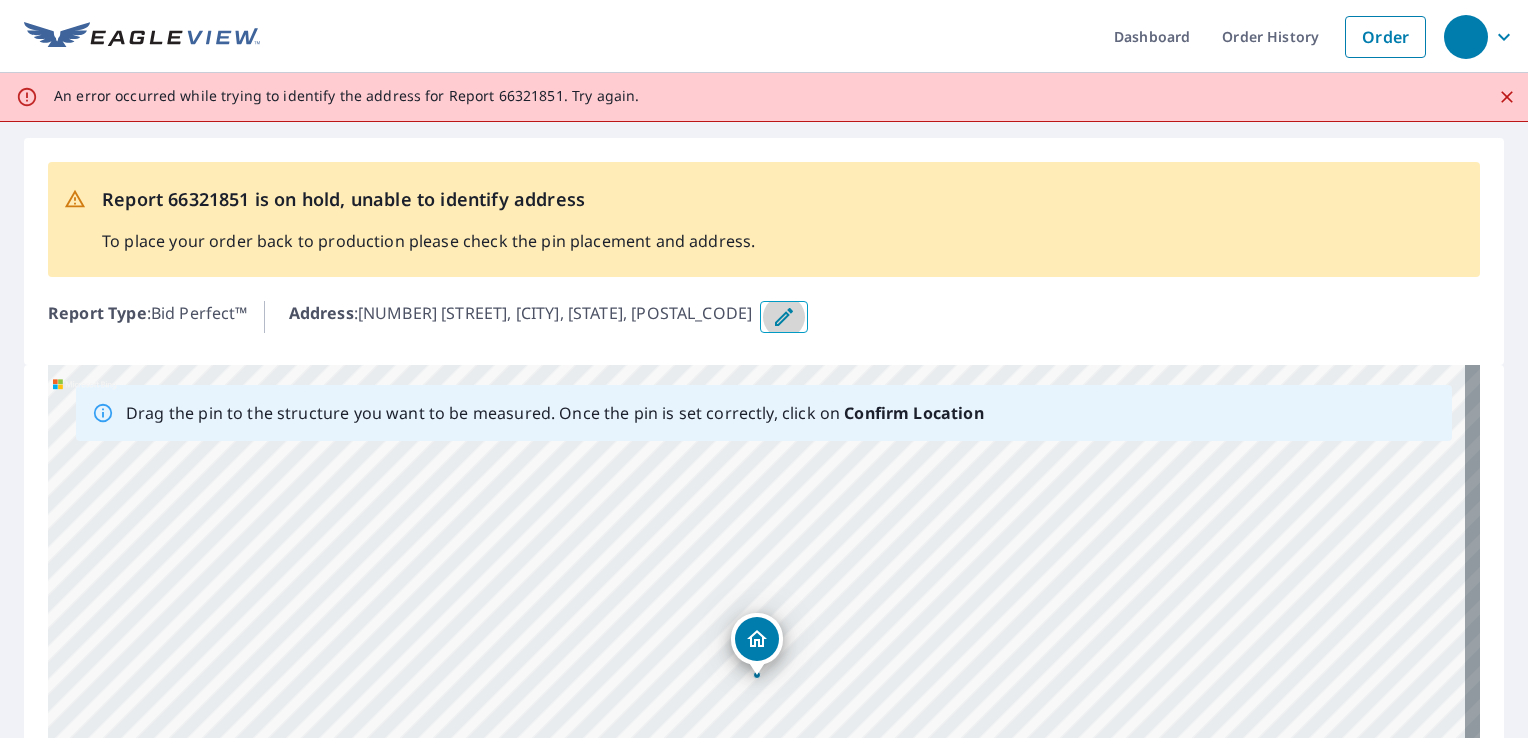 click at bounding box center (784, 317) 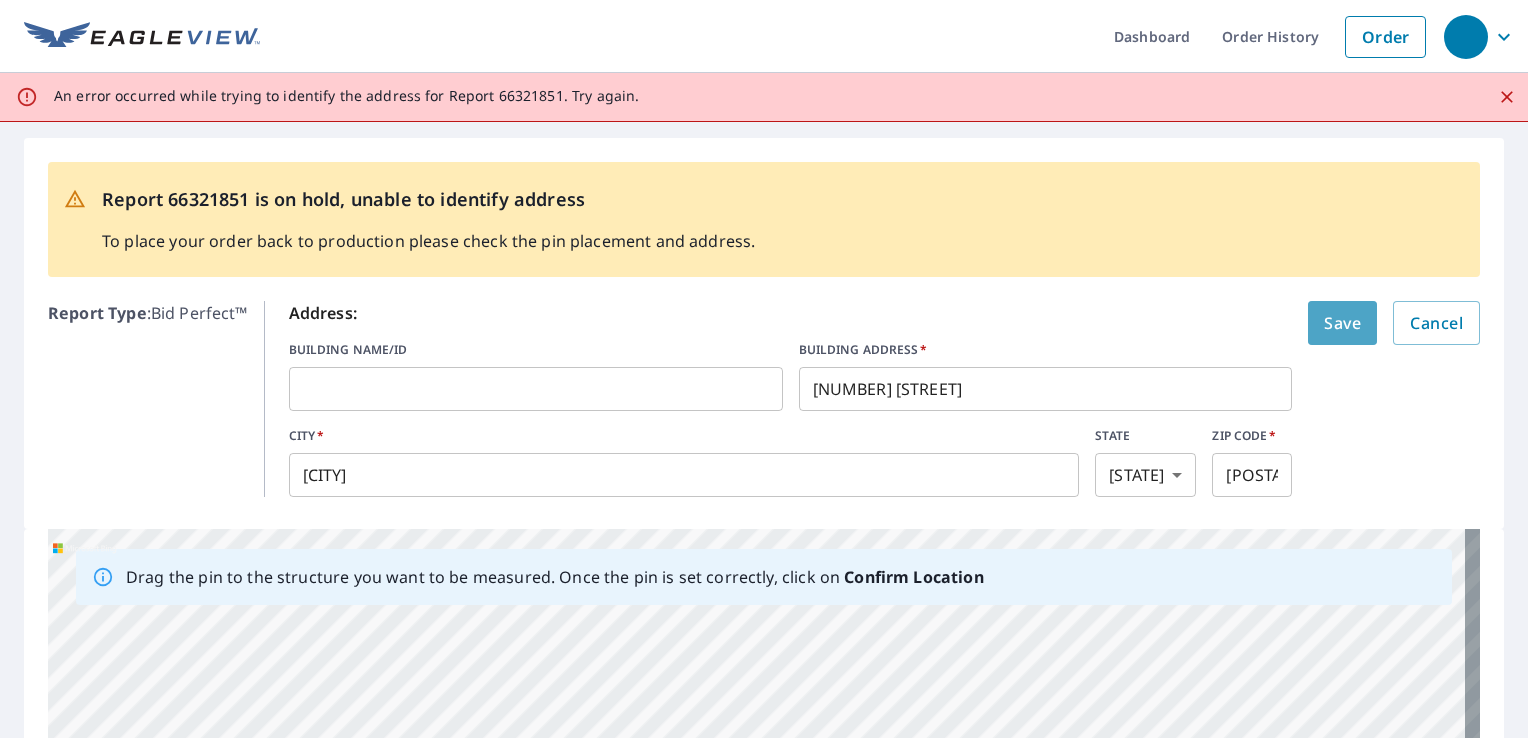 click on "Save" at bounding box center (1342, 323) 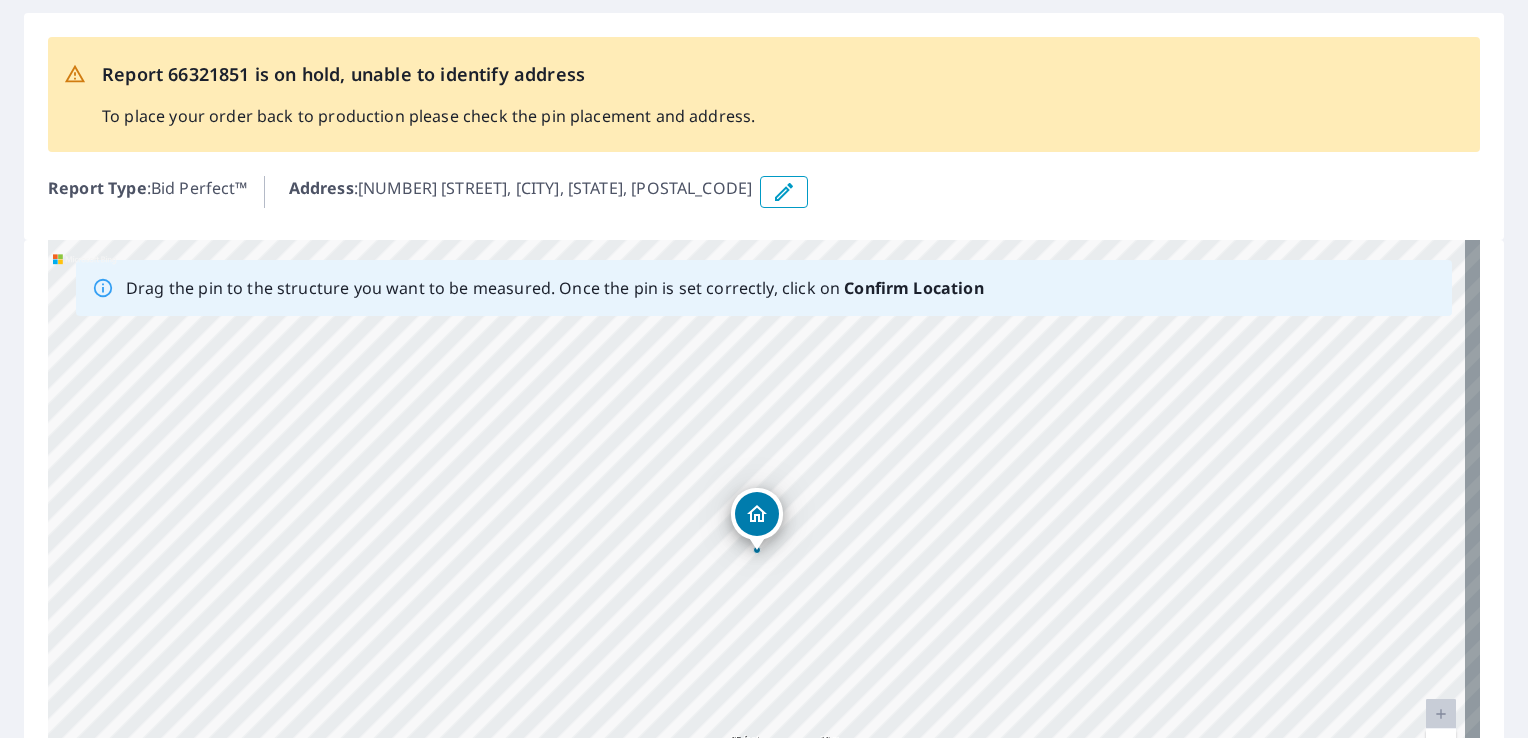 scroll, scrollTop: 128, scrollLeft: 0, axis: vertical 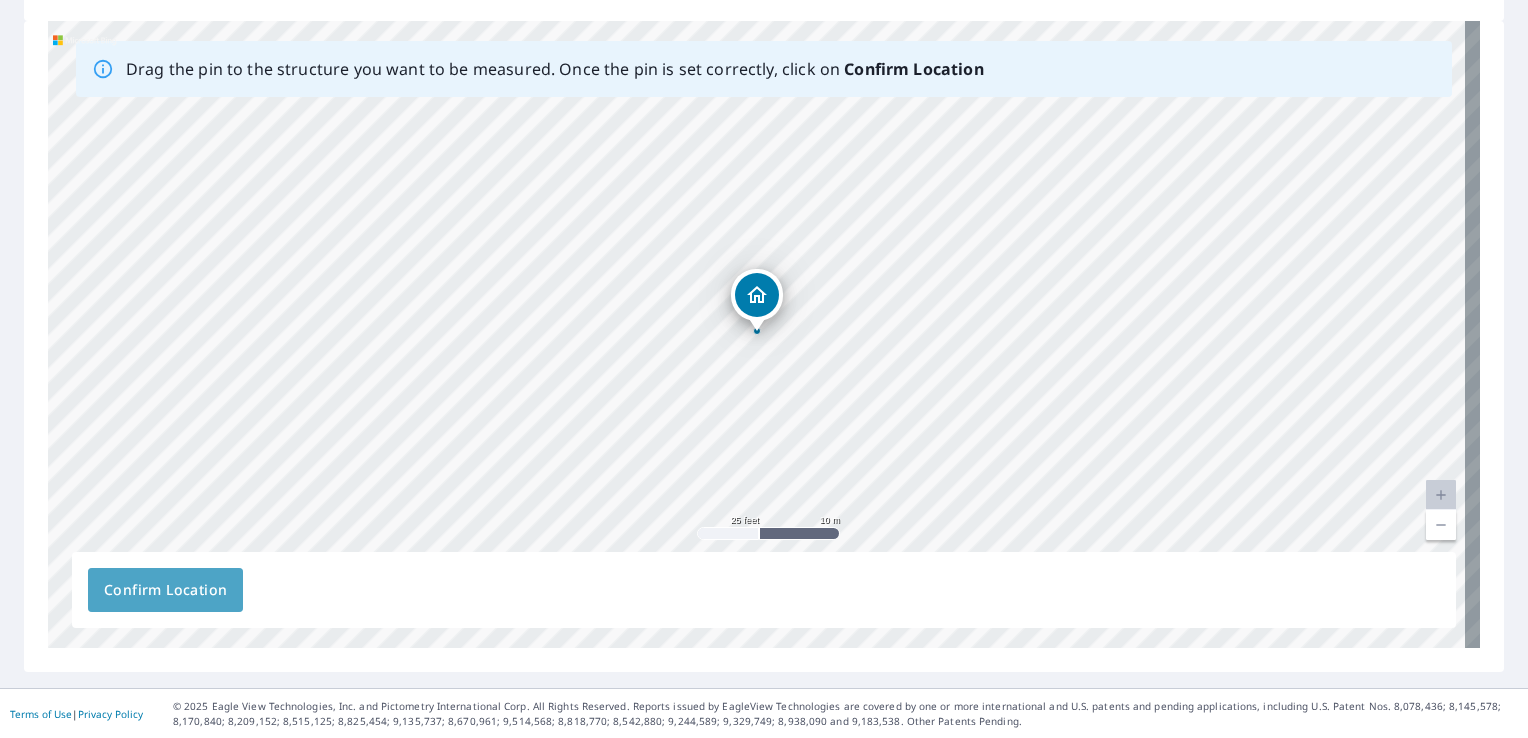 click on "Confirm Location" at bounding box center (165, 590) 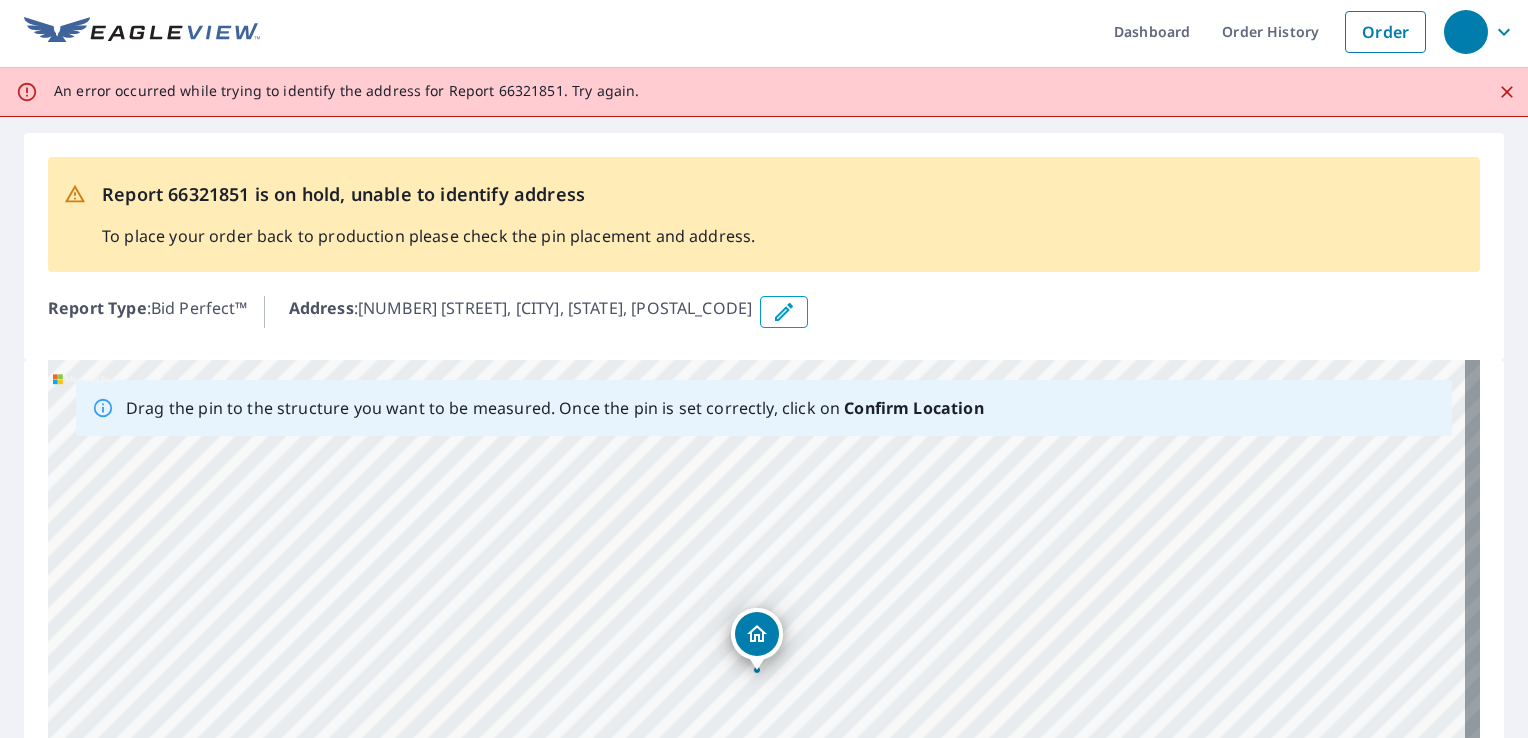 scroll, scrollTop: 0, scrollLeft: 0, axis: both 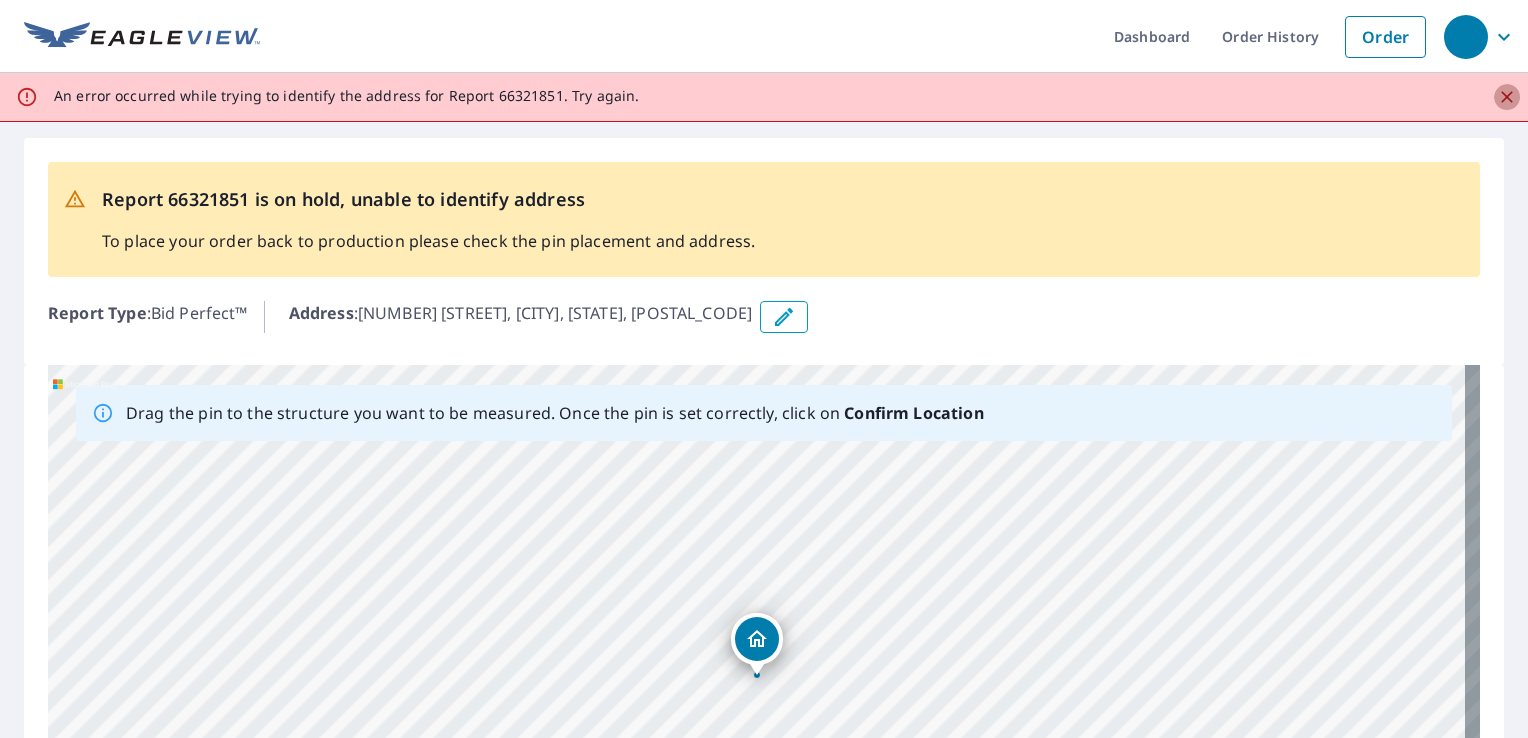 click at bounding box center (1507, 97) 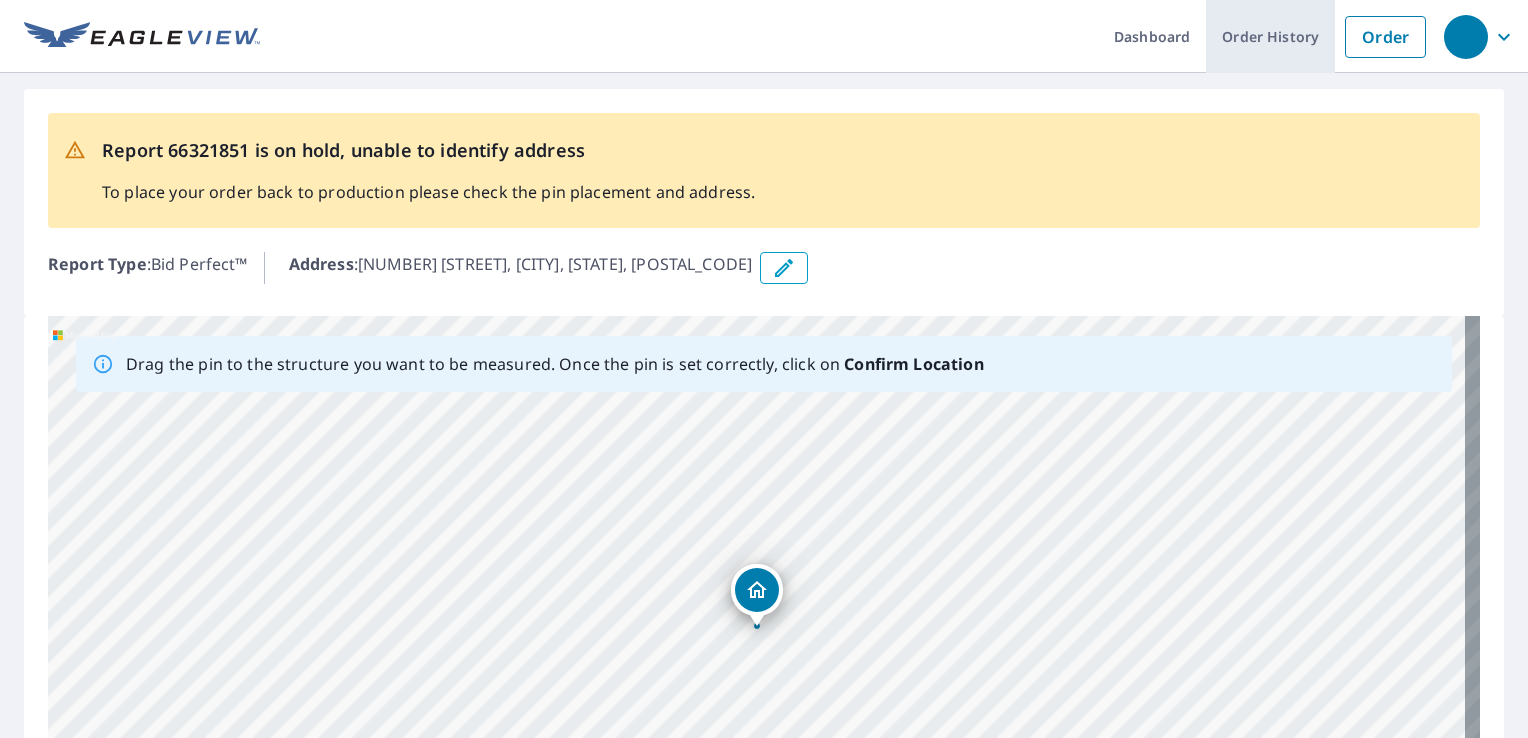click on "Order History" at bounding box center [1270, 36] 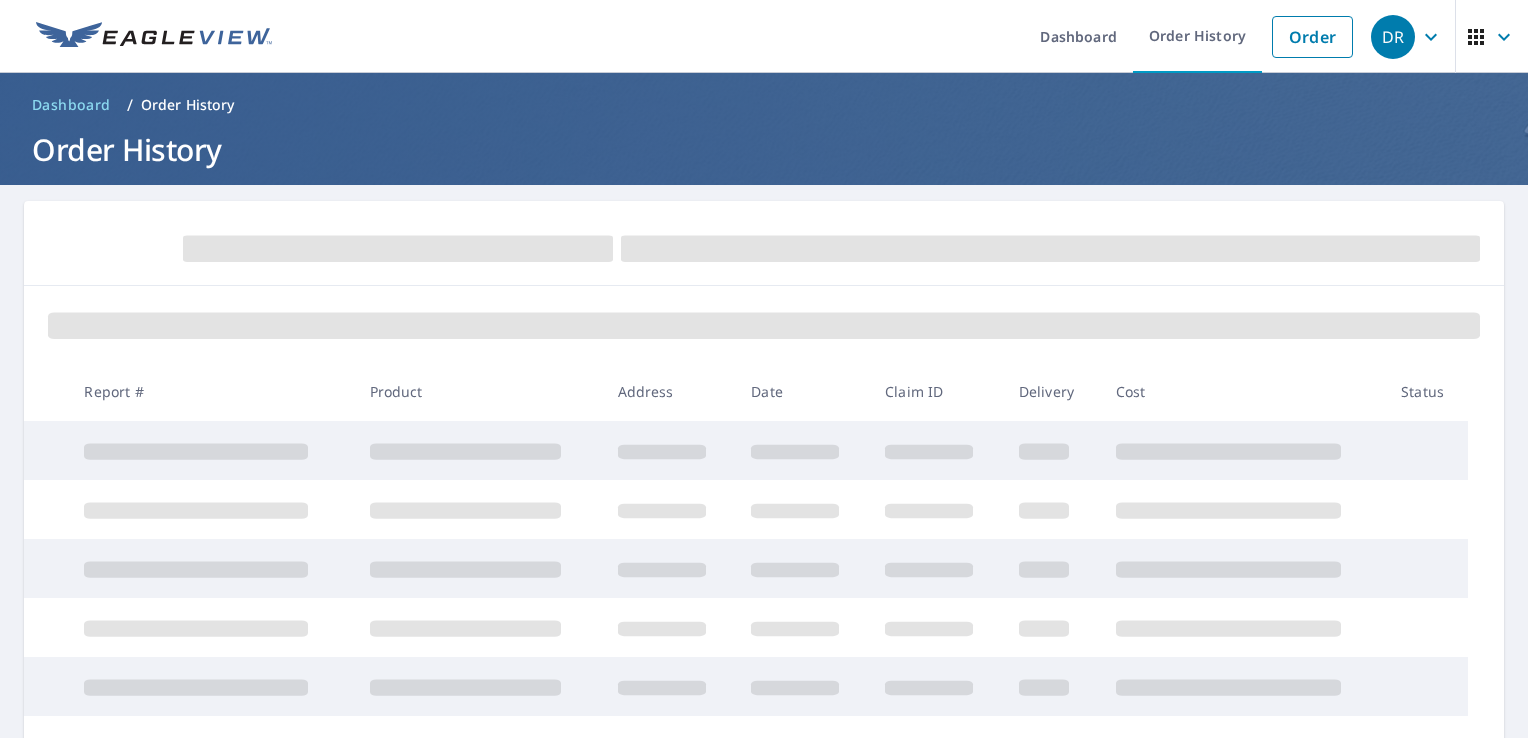 scroll, scrollTop: 0, scrollLeft: 0, axis: both 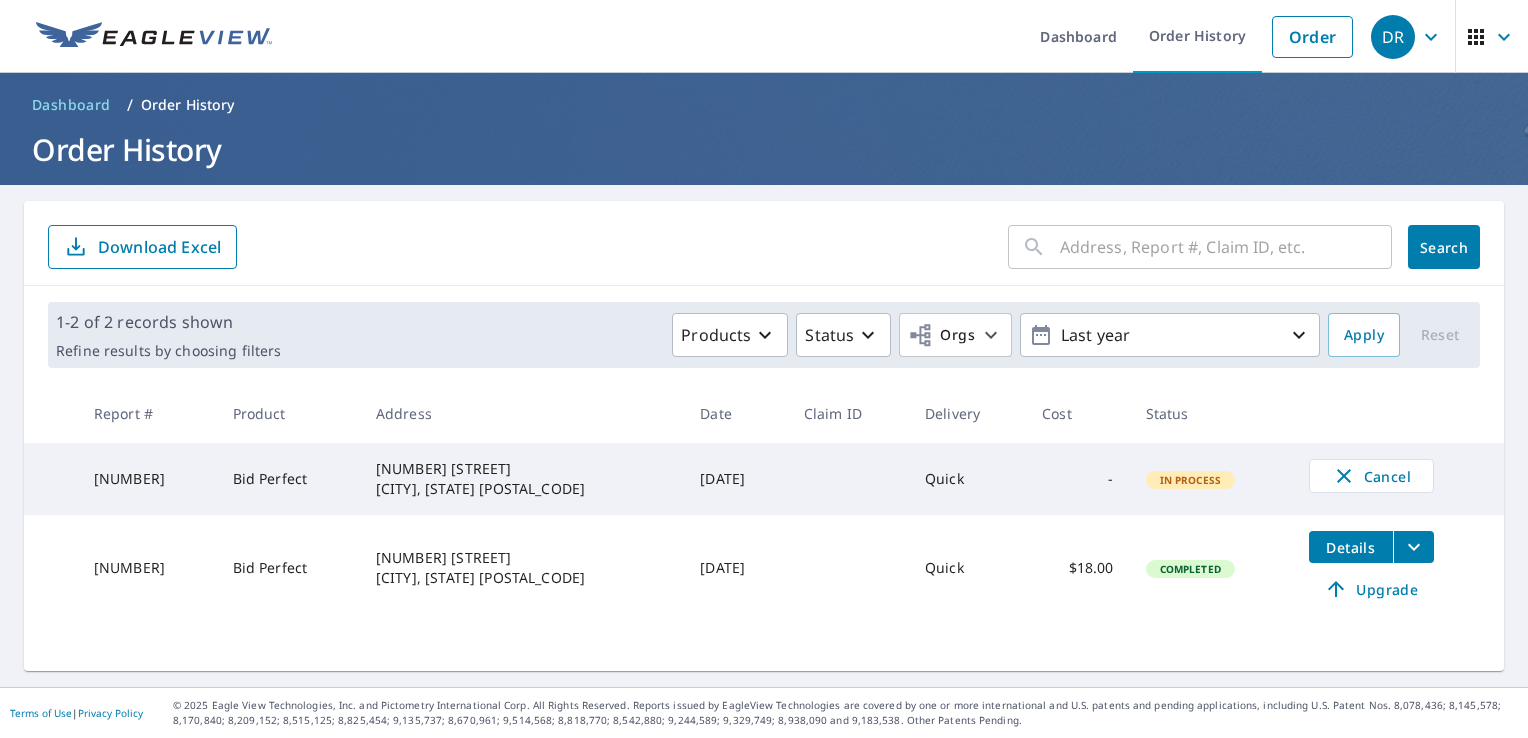 click on "In Process" at bounding box center (1191, 480) 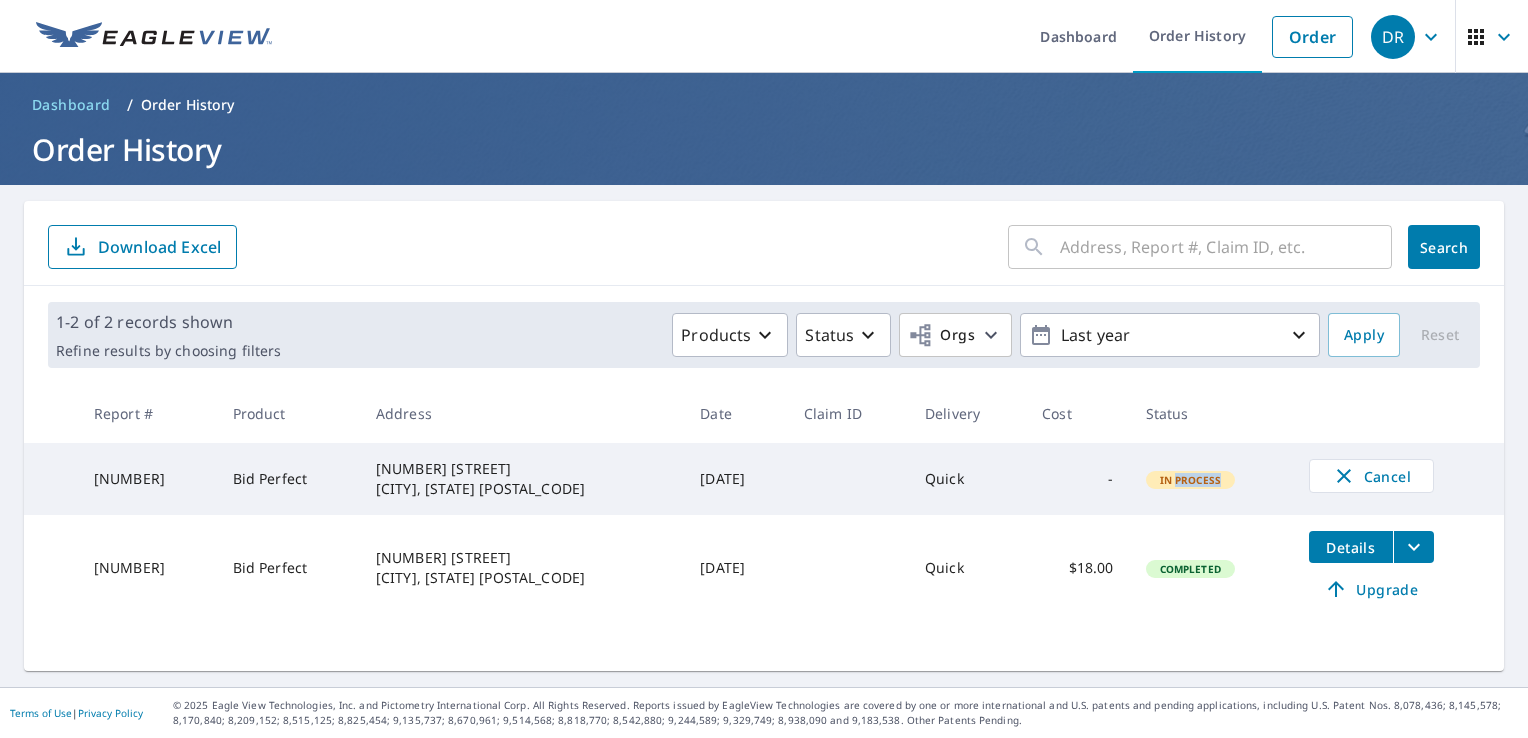 click on "In Process" at bounding box center (1191, 480) 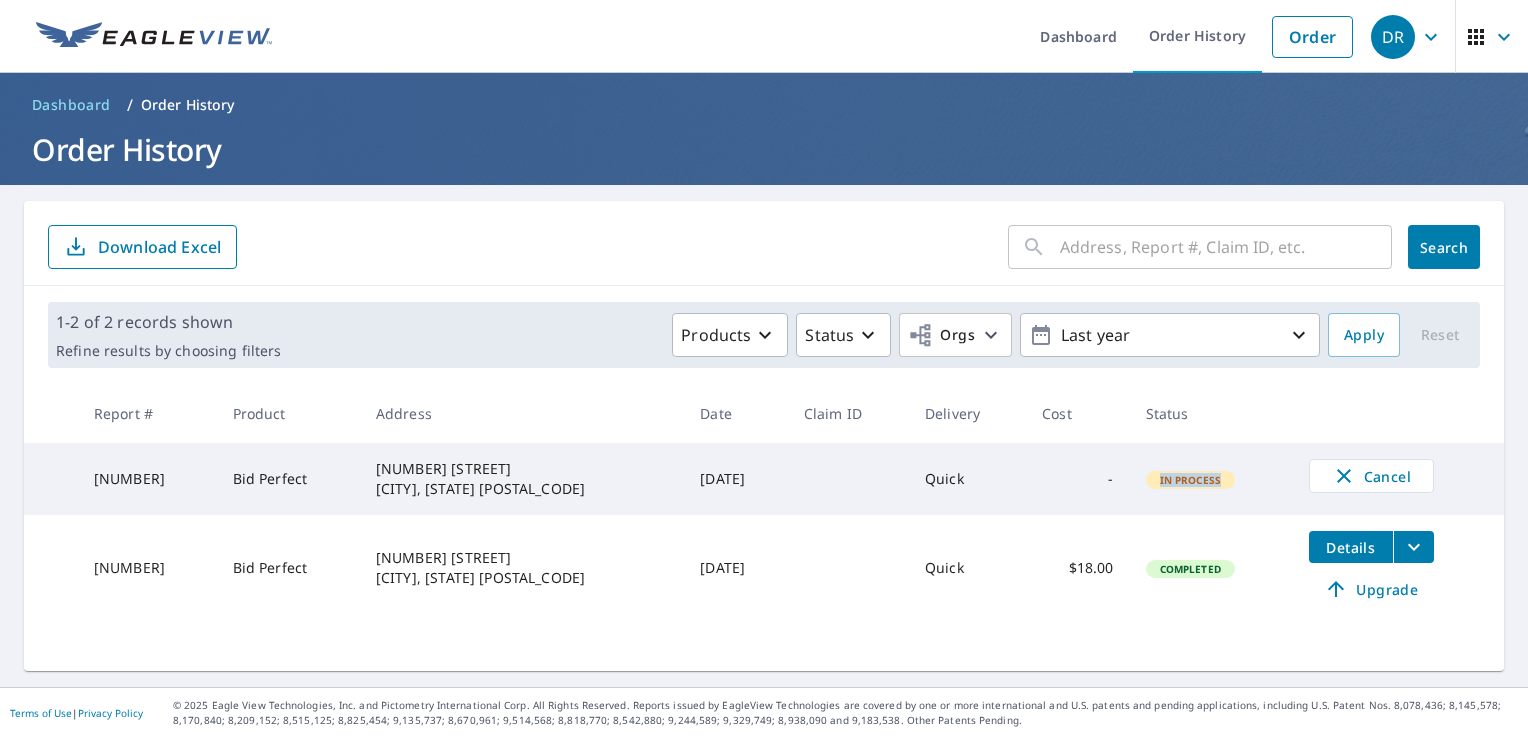 drag, startPoint x: 1160, startPoint y: 479, endPoint x: 1232, endPoint y: 489, distance: 72.691124 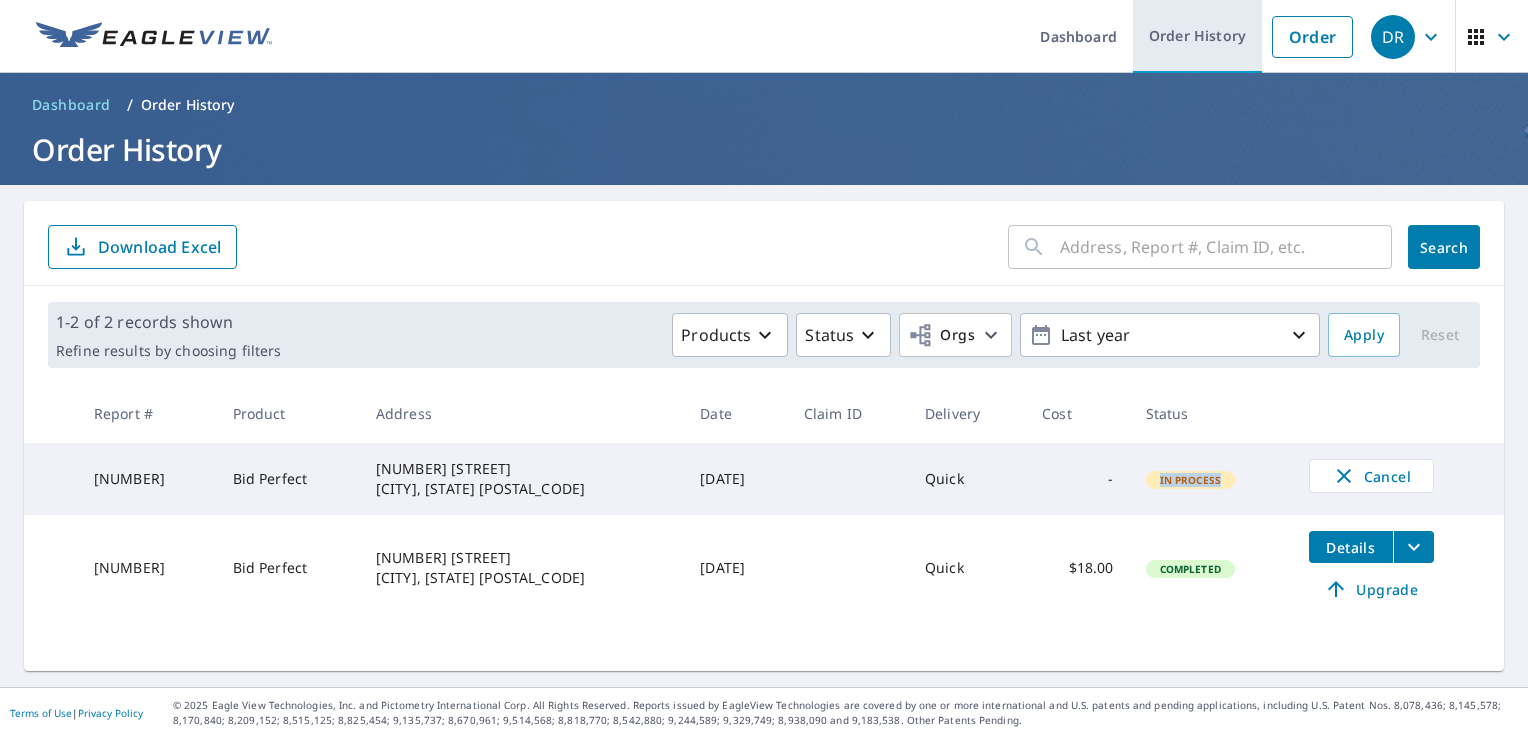 click on "Order History" at bounding box center [1197, 36] 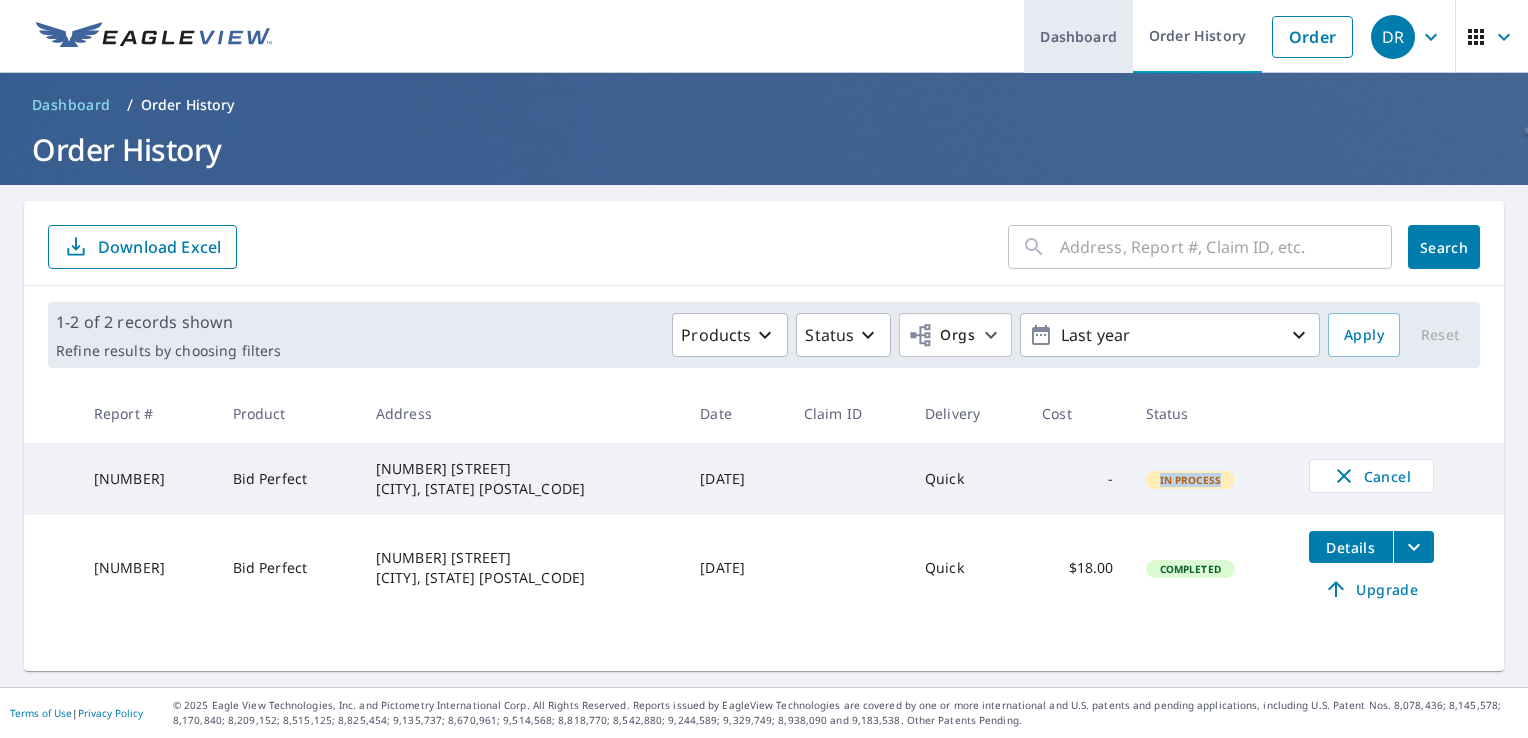 click on "Dashboard" at bounding box center (1078, 36) 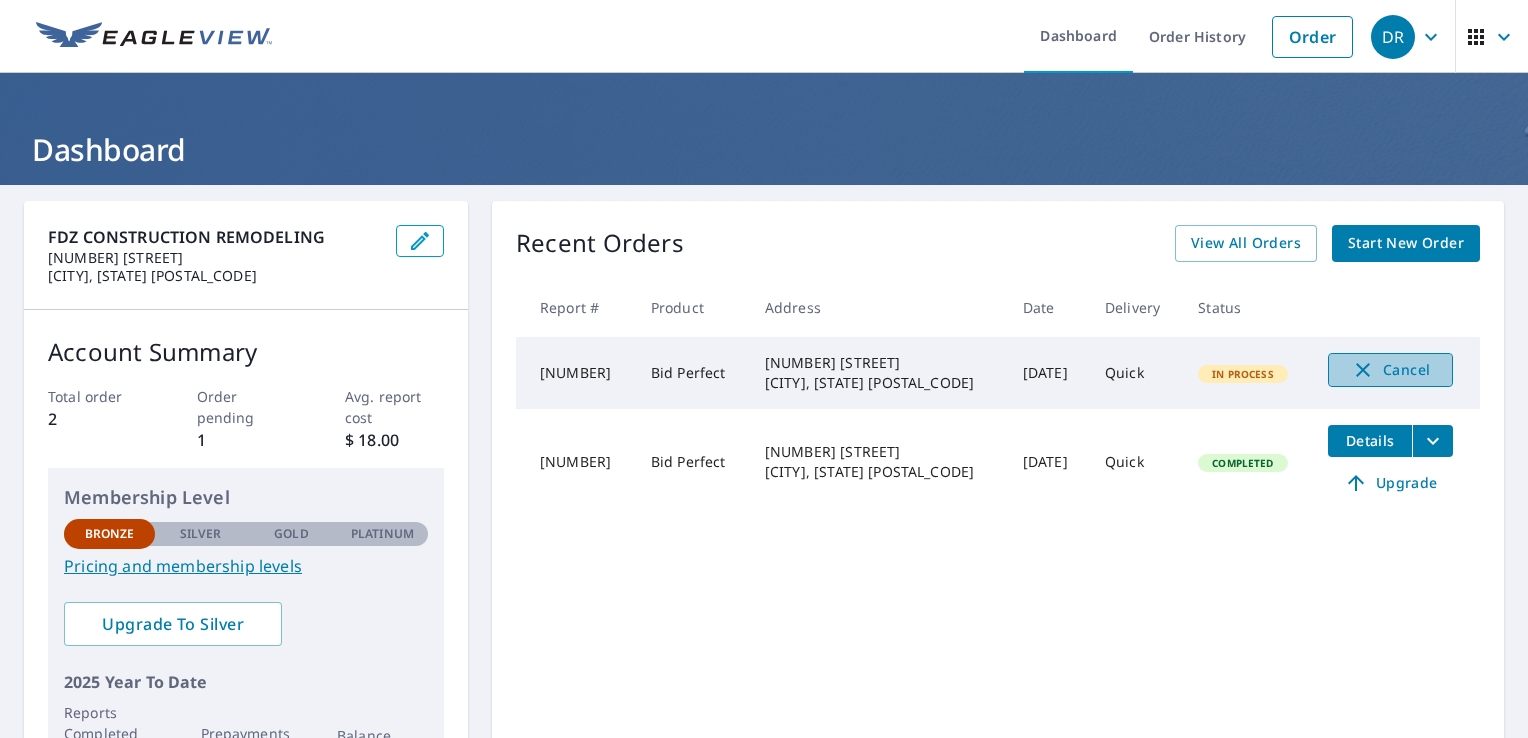 click on "Cancel" at bounding box center (1390, 370) 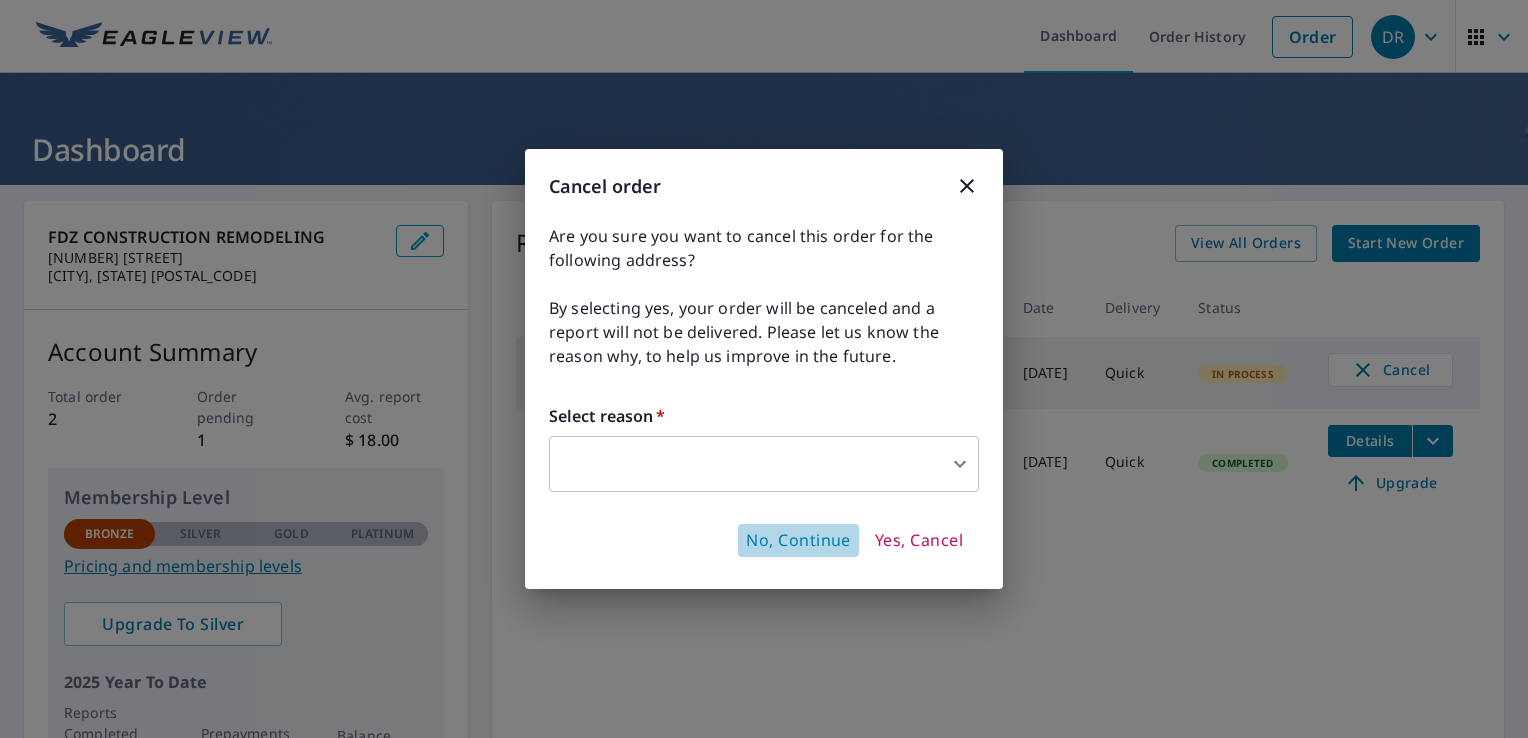 click on "No, Continue" at bounding box center [798, 541] 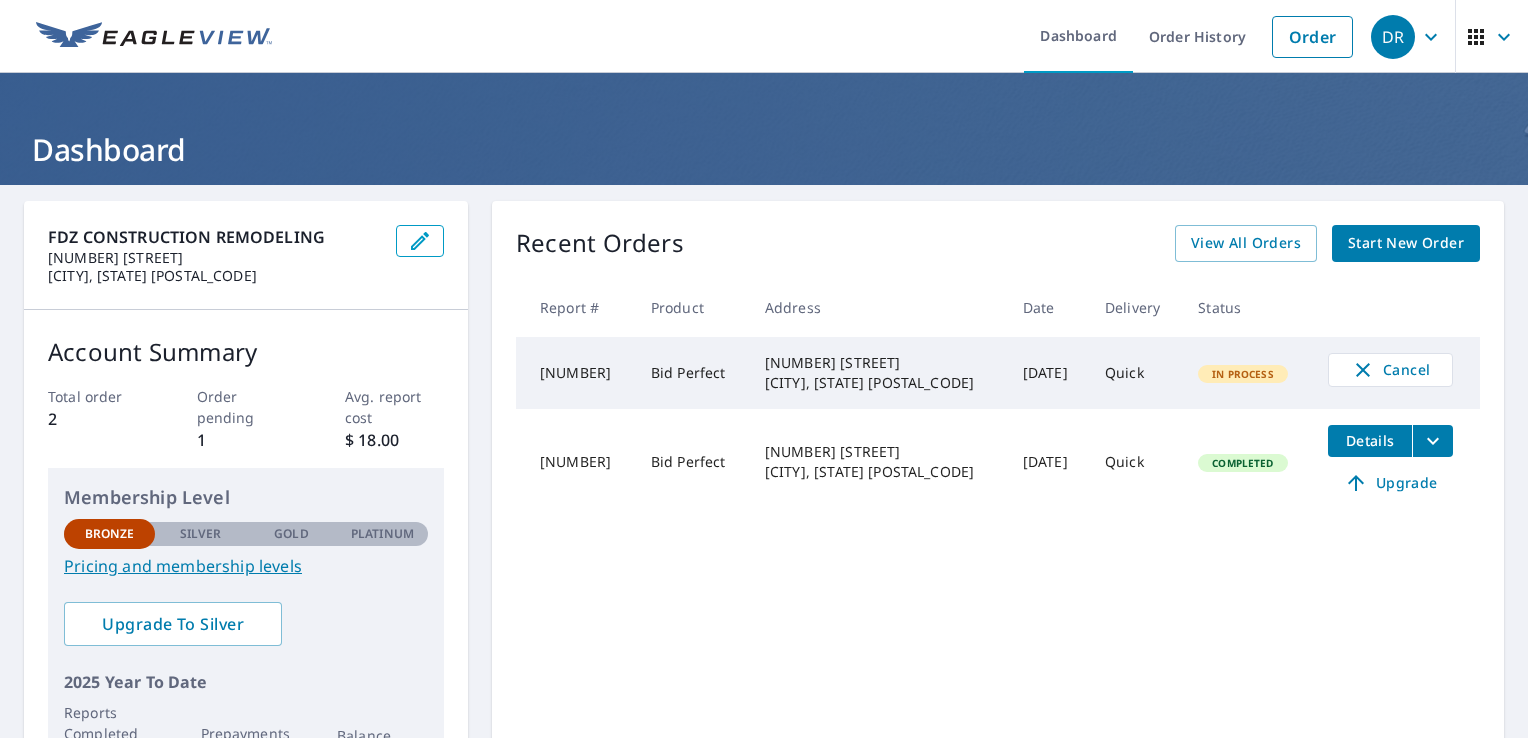 click on "In Process" at bounding box center (1243, 374) 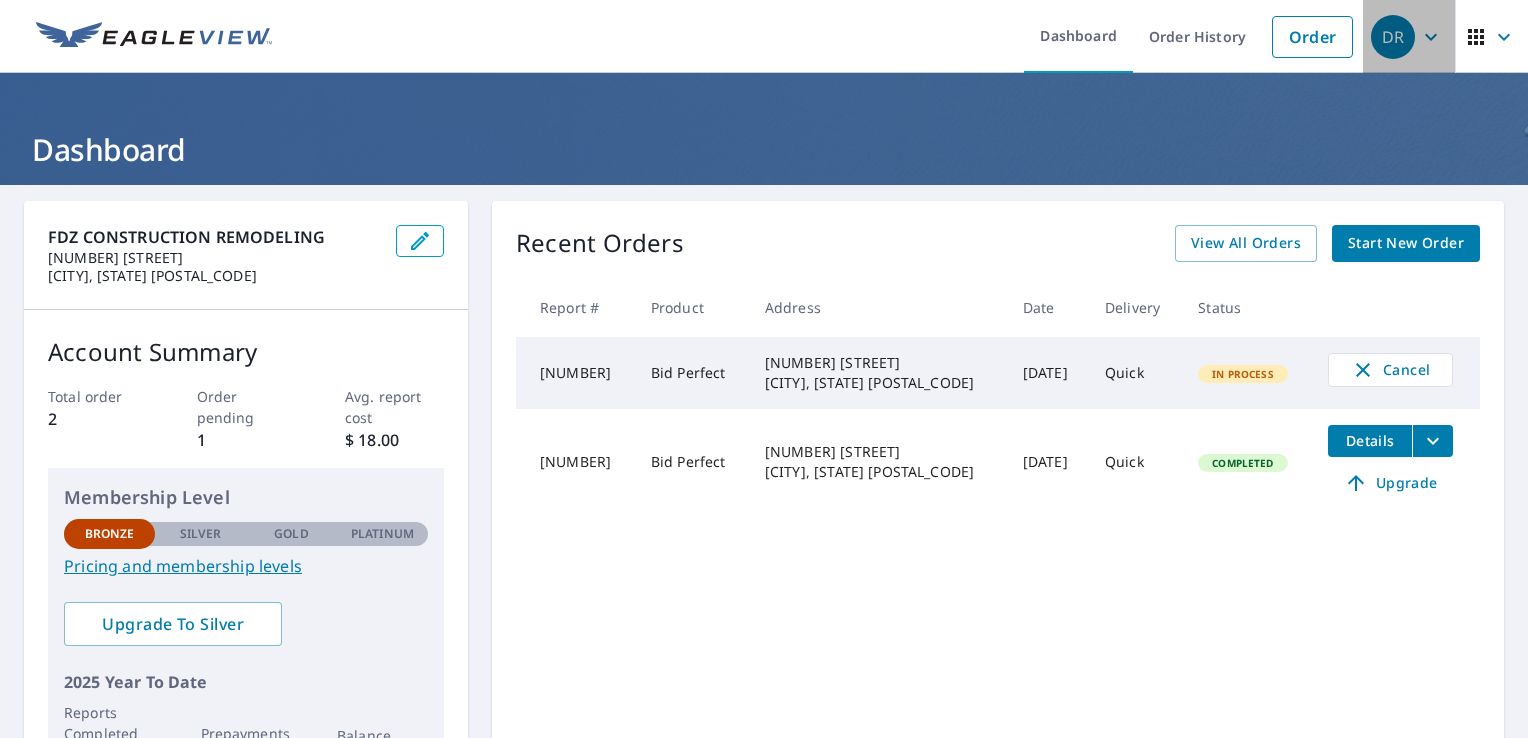 click on "DR" at bounding box center [1393, 37] 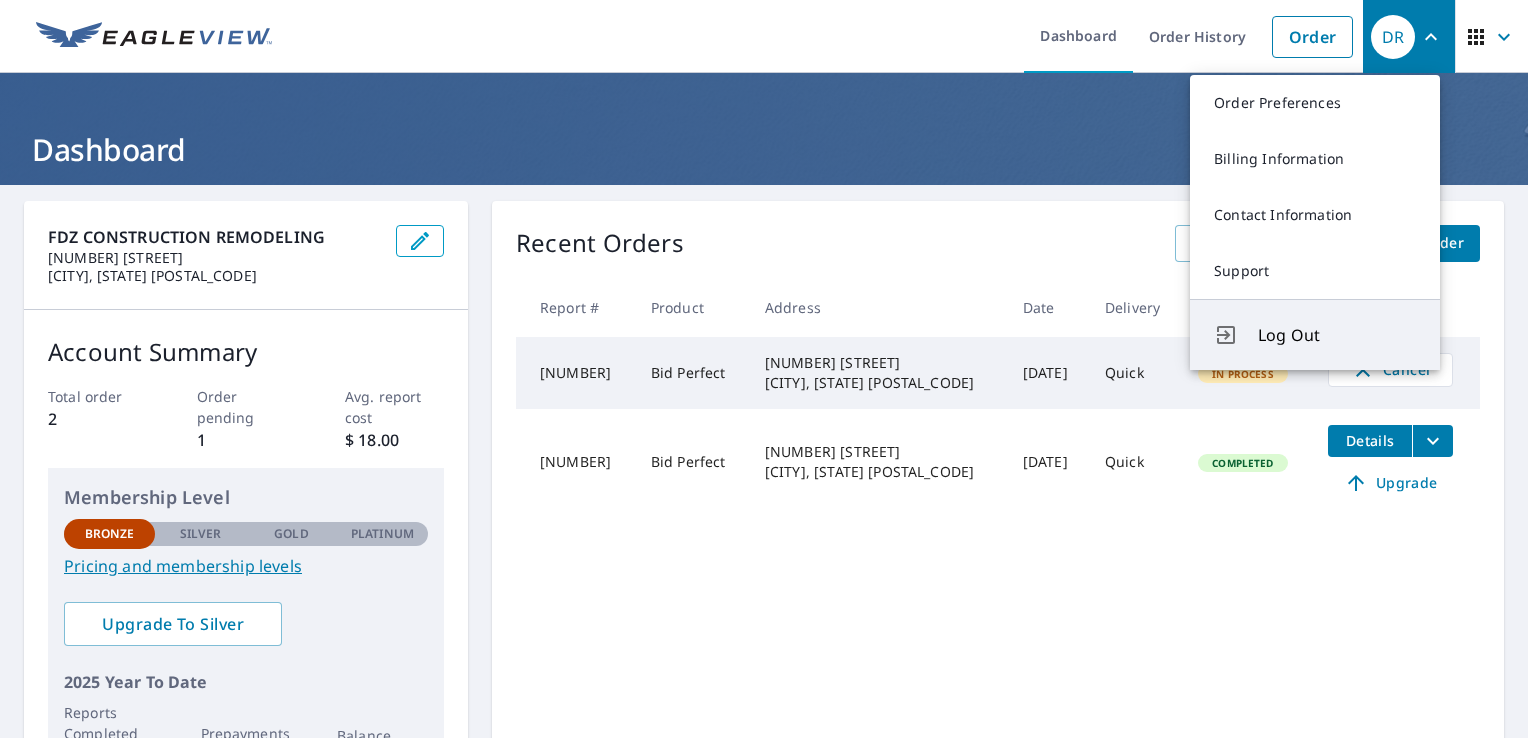 click on "Log Out" at bounding box center (1337, 335) 